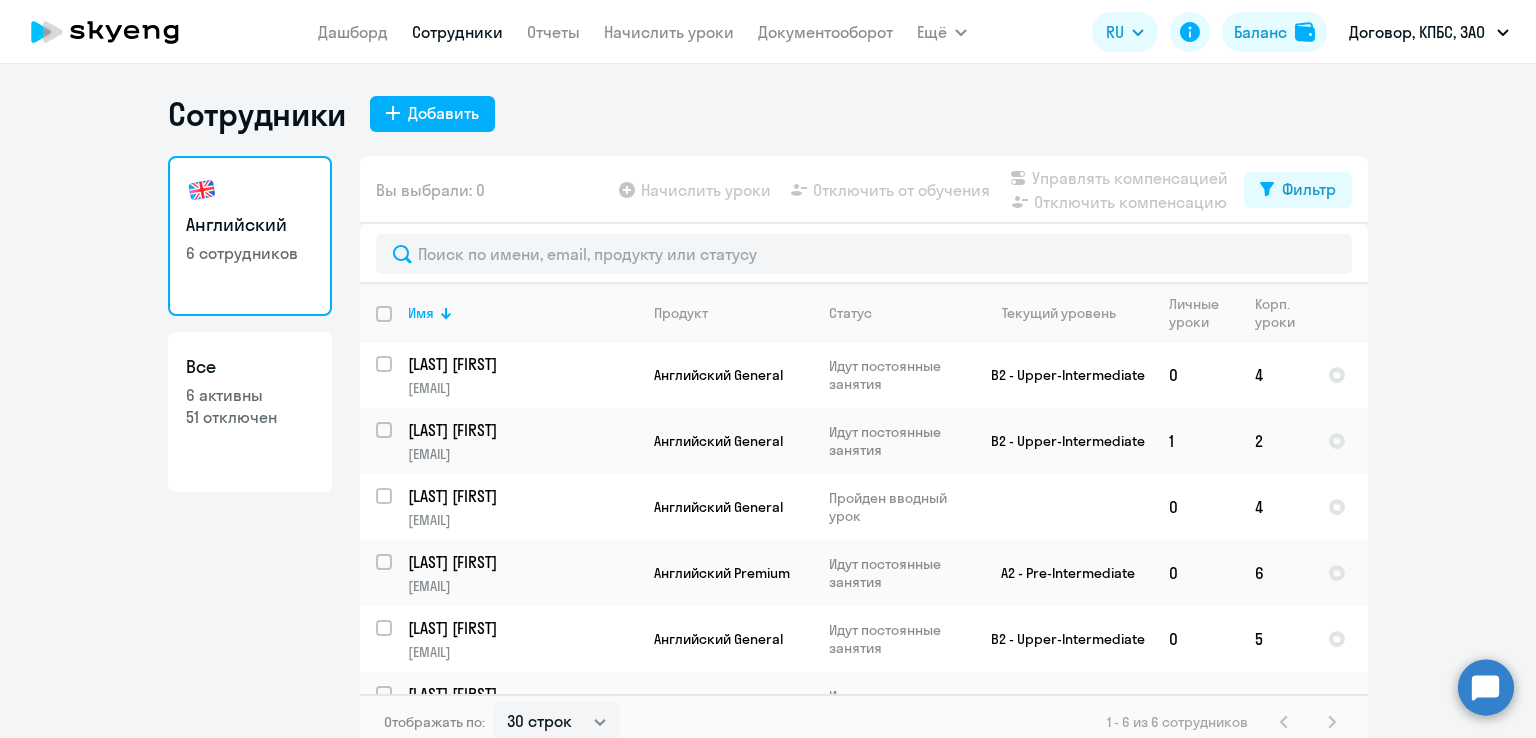 select on "30" 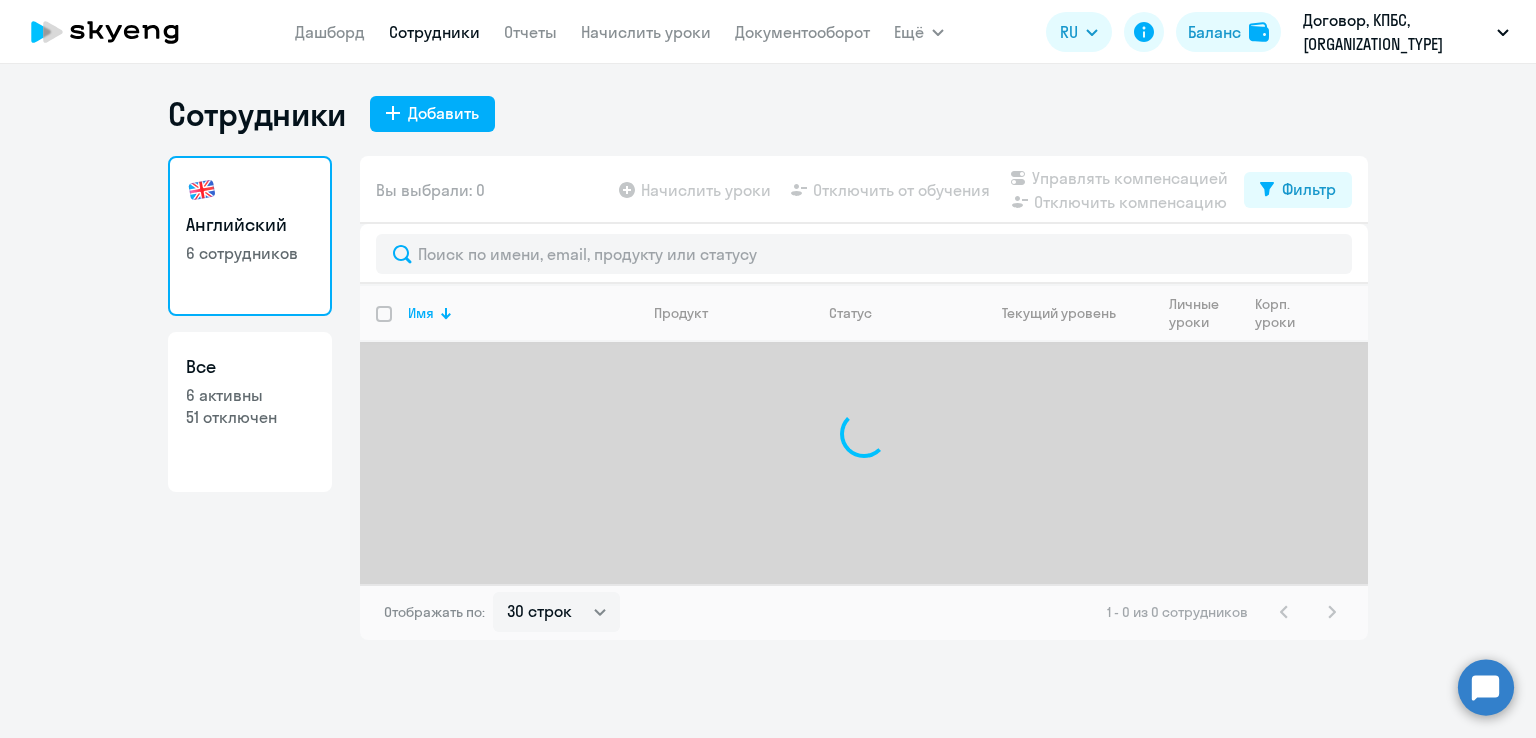select on "30" 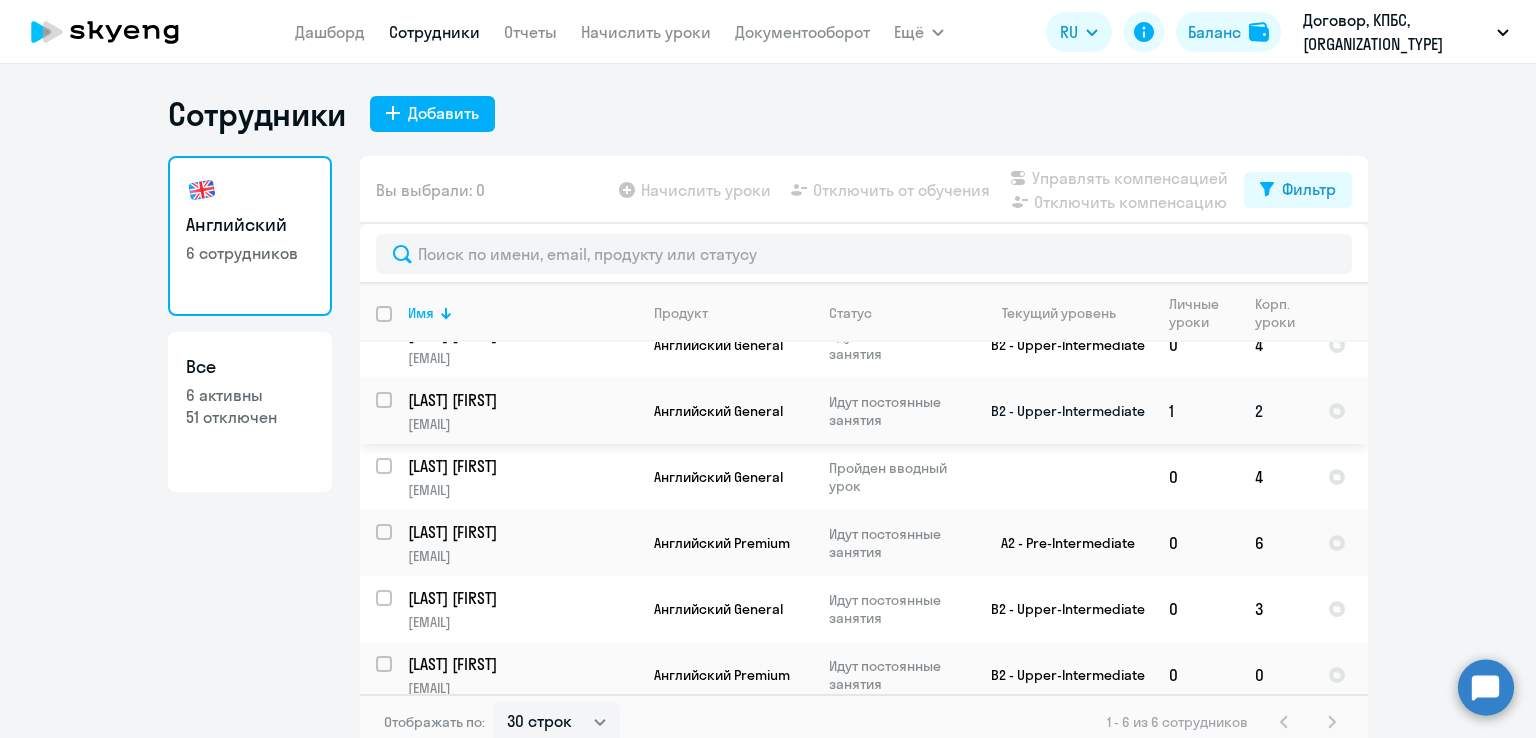 scroll, scrollTop: 47, scrollLeft: 0, axis: vertical 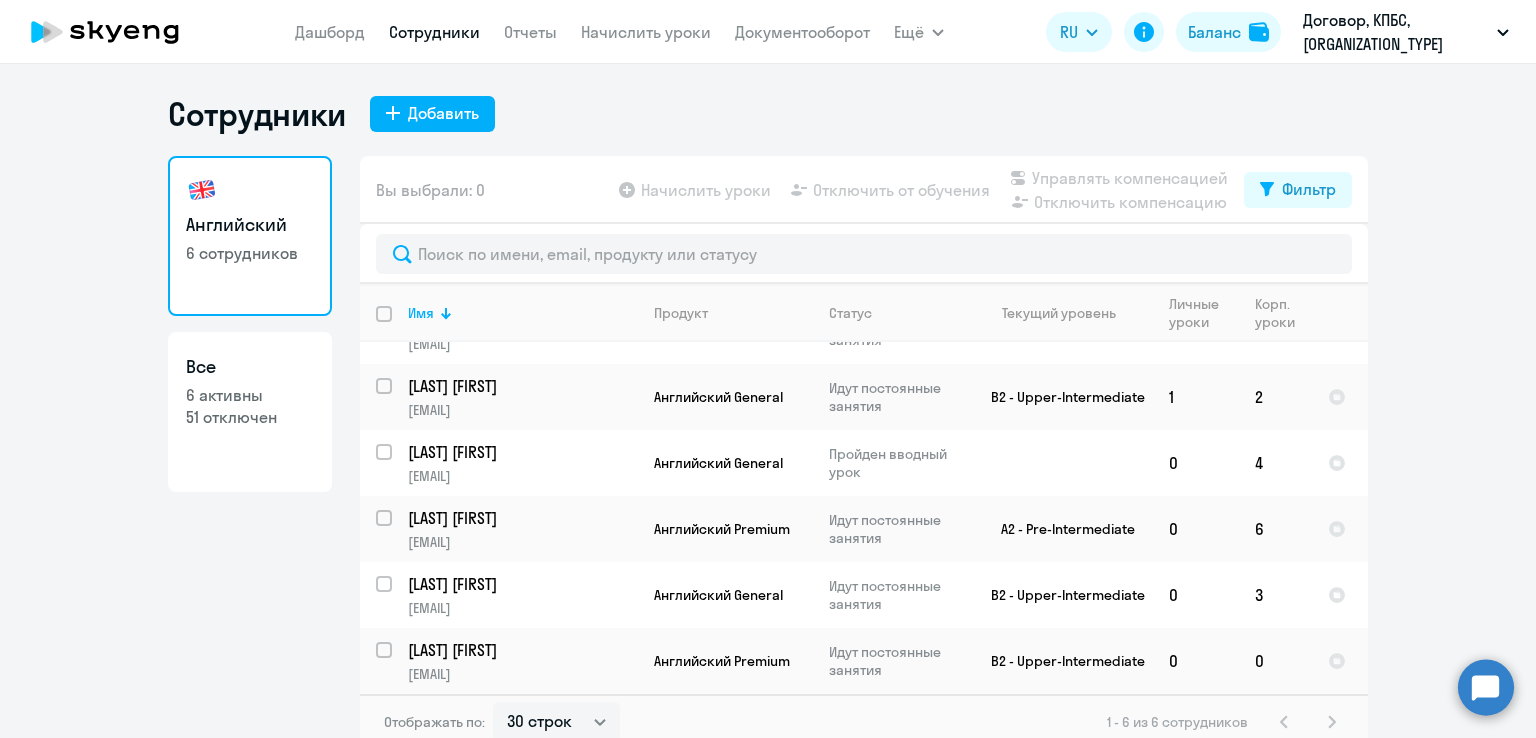 click on "Начислить уроки" 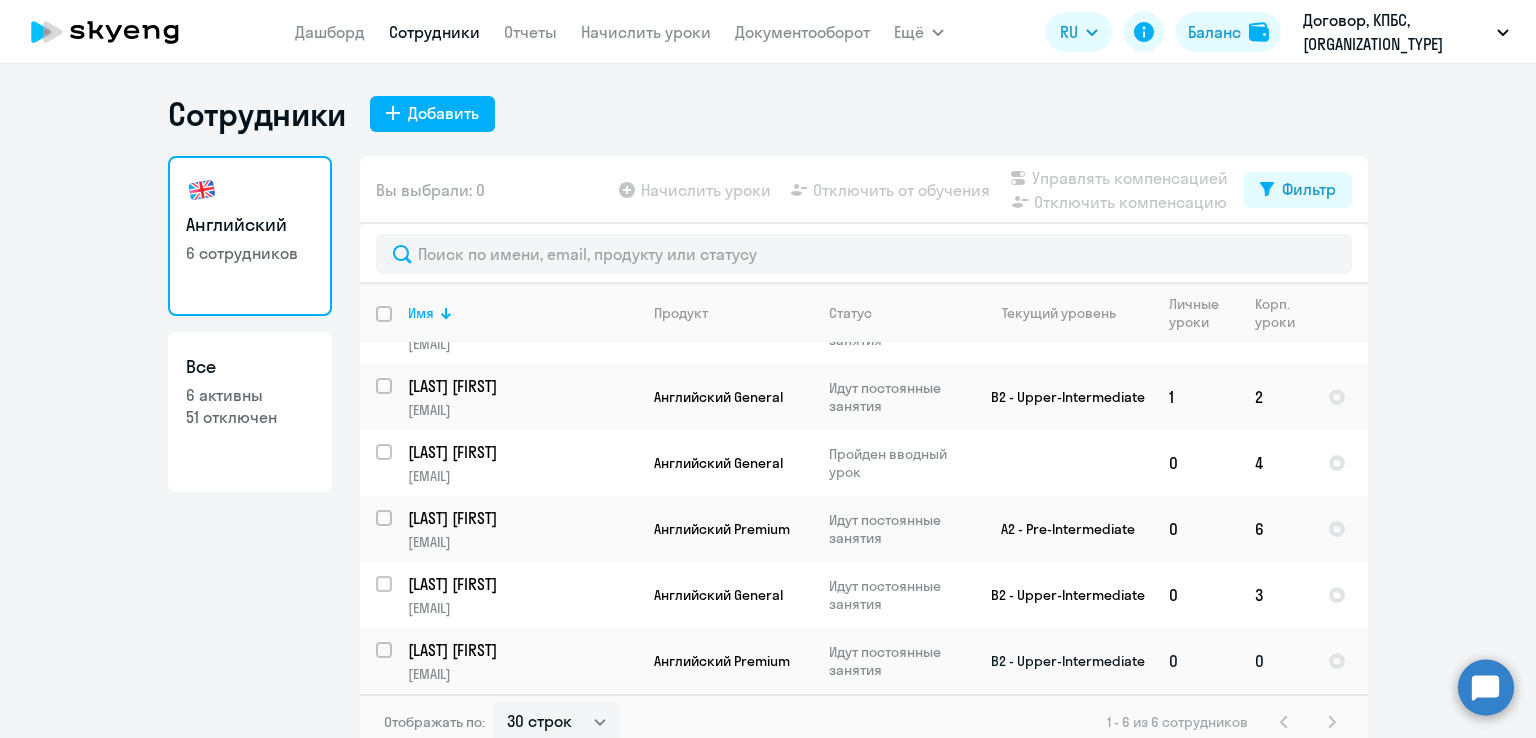 click at bounding box center (396, 662) 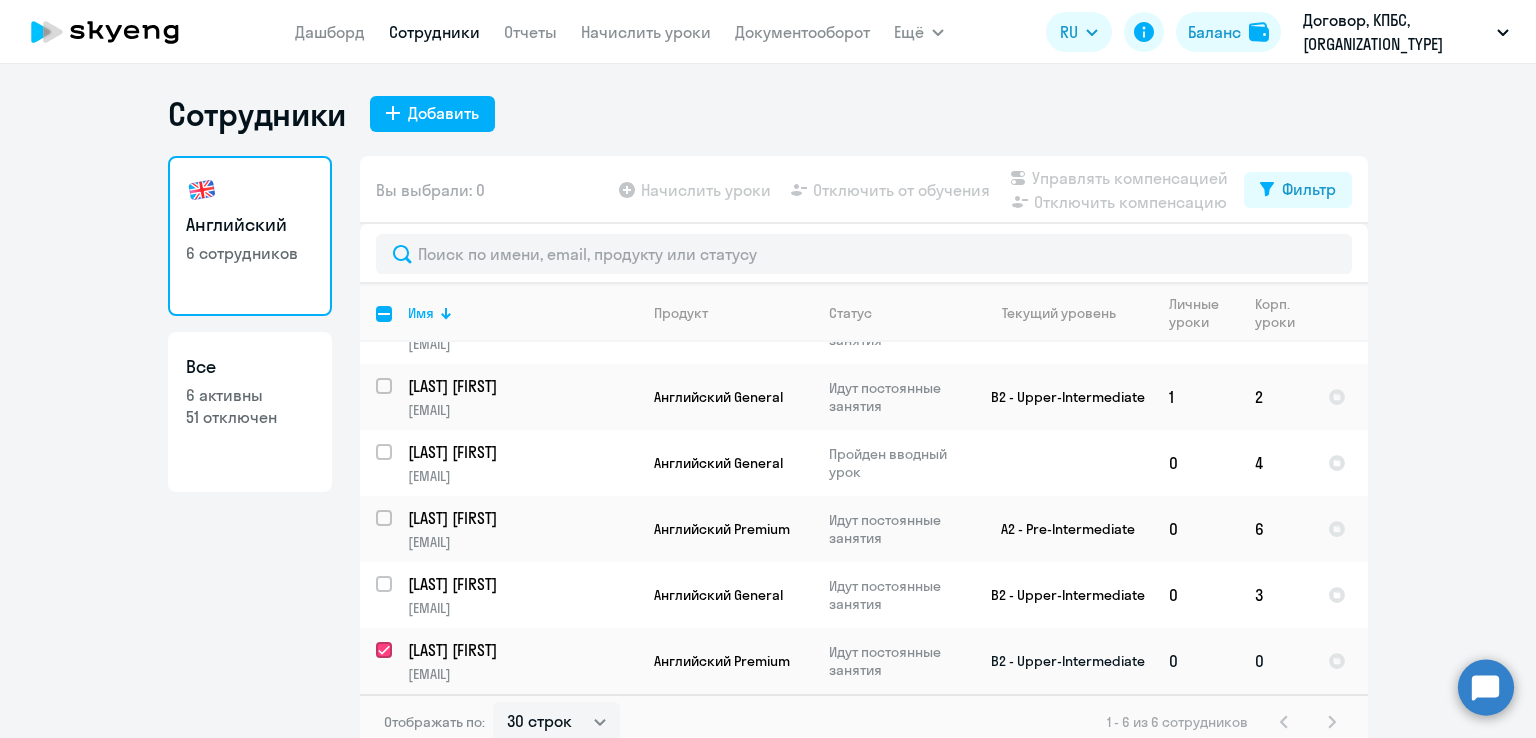 checkbox on "true" 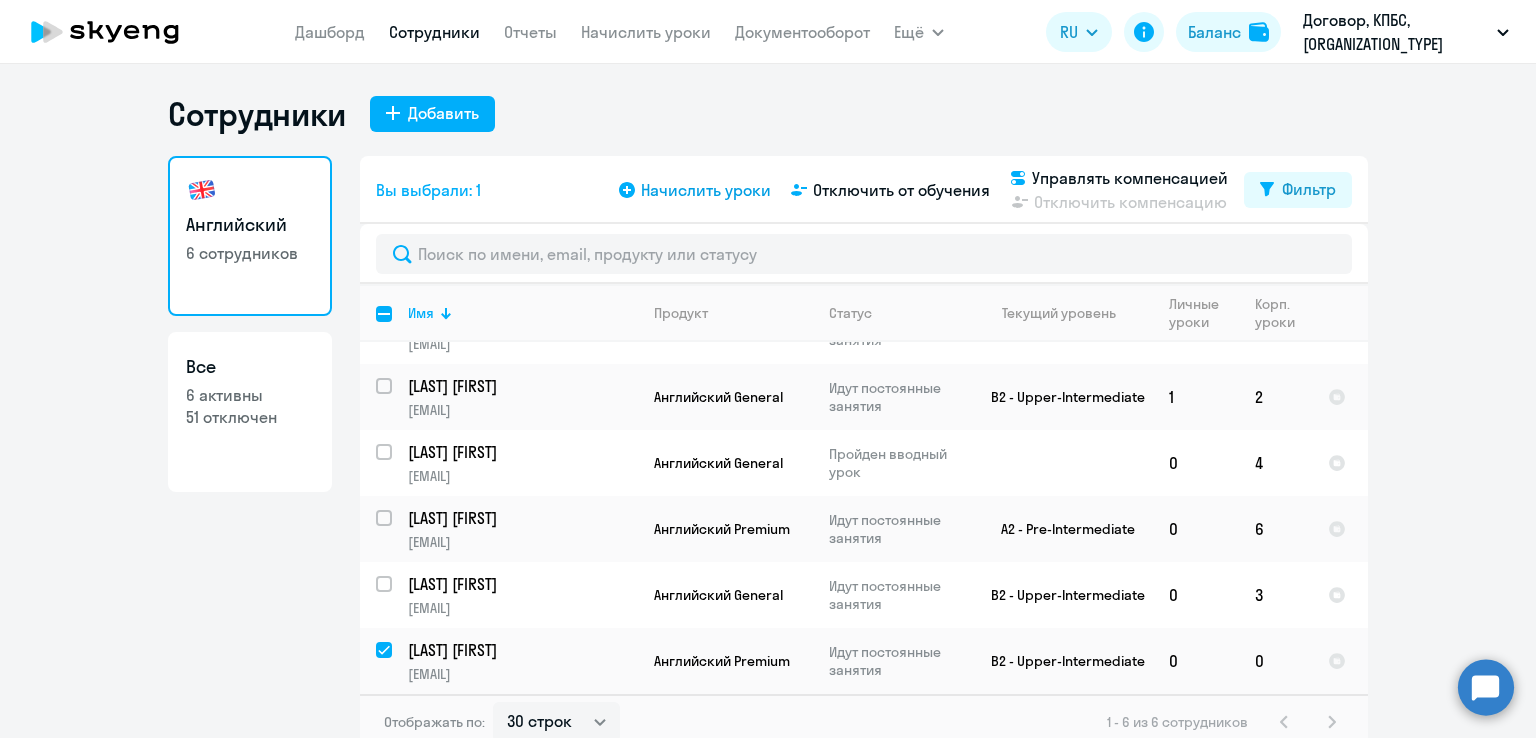 click on "Начислить уроки" 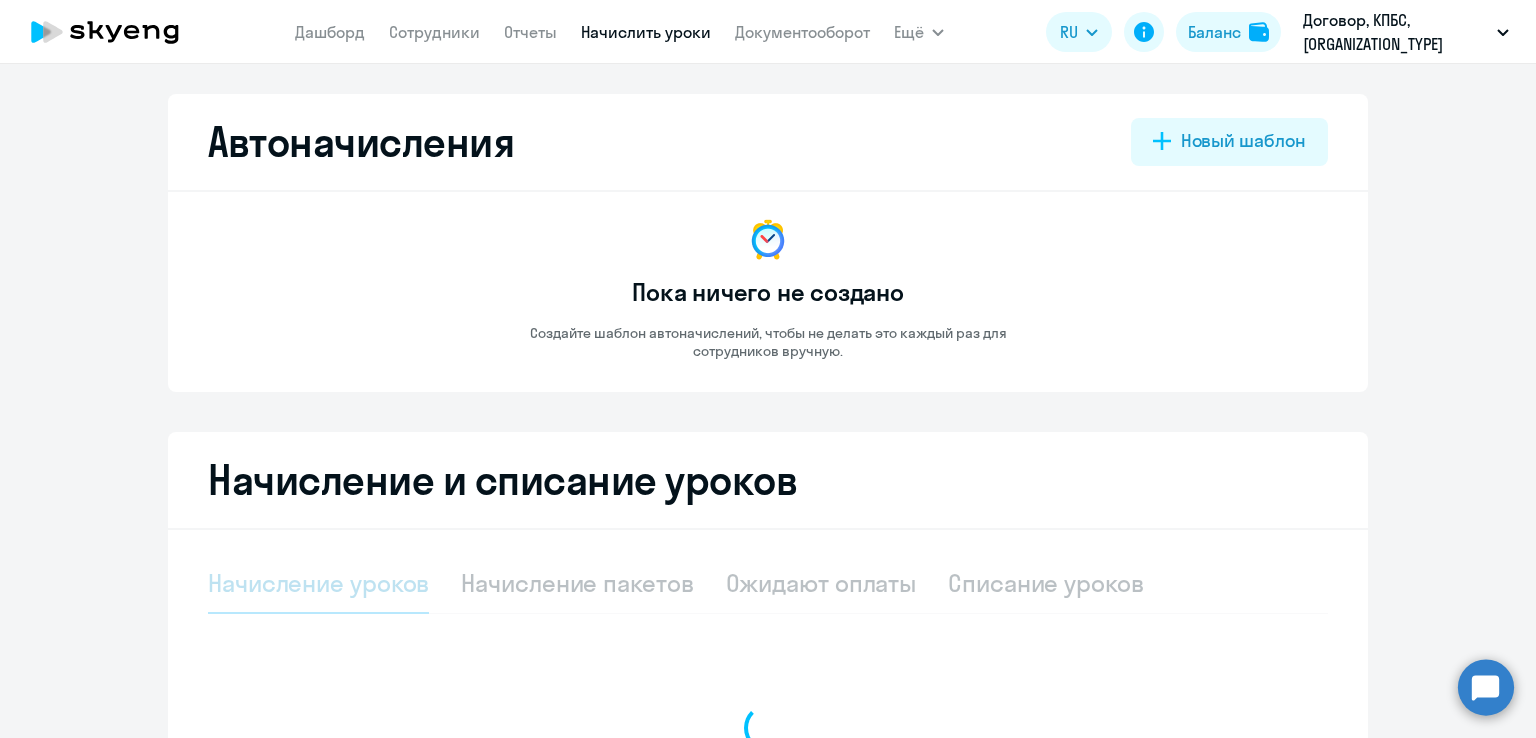 select on "10" 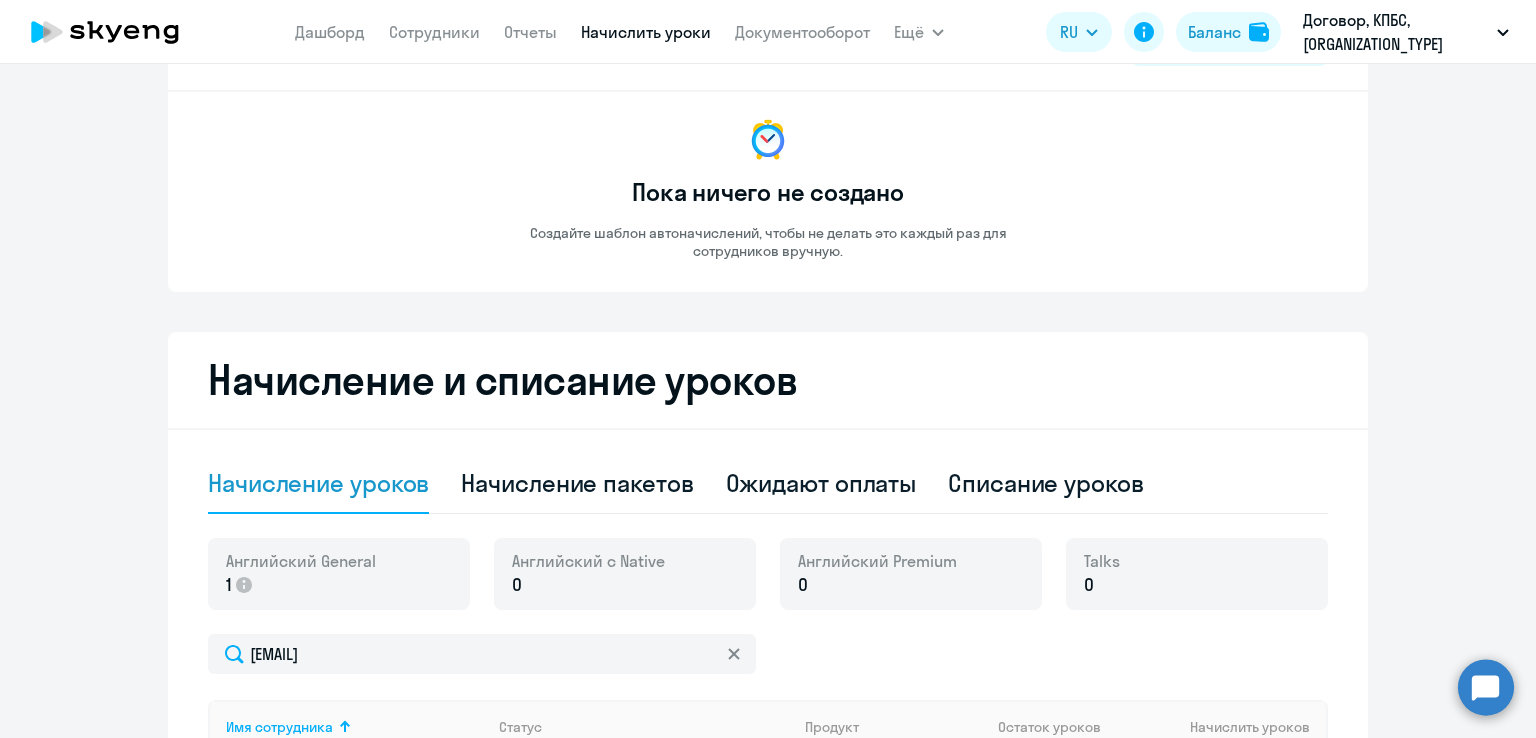 scroll, scrollTop: 200, scrollLeft: 0, axis: vertical 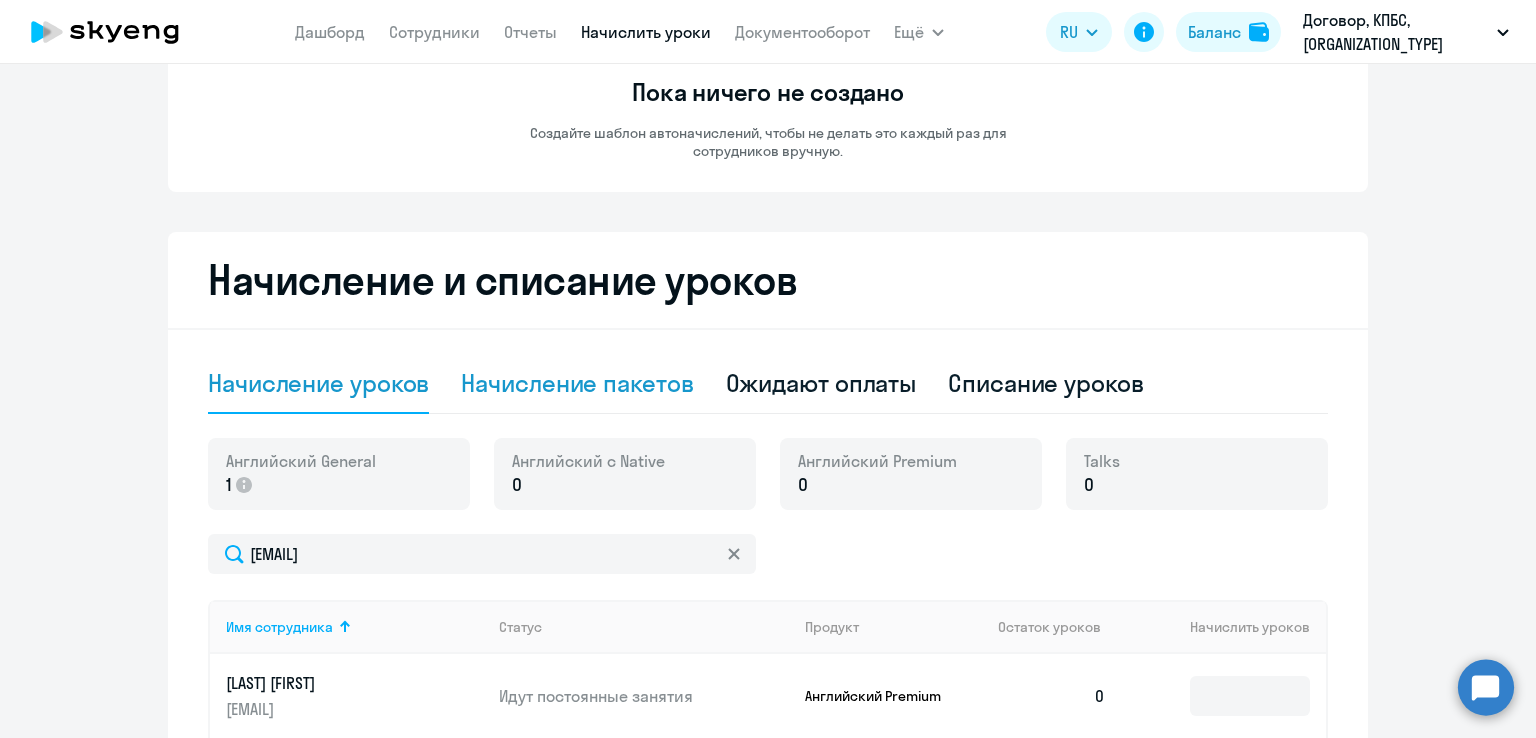 click on "Начисление пакетов" 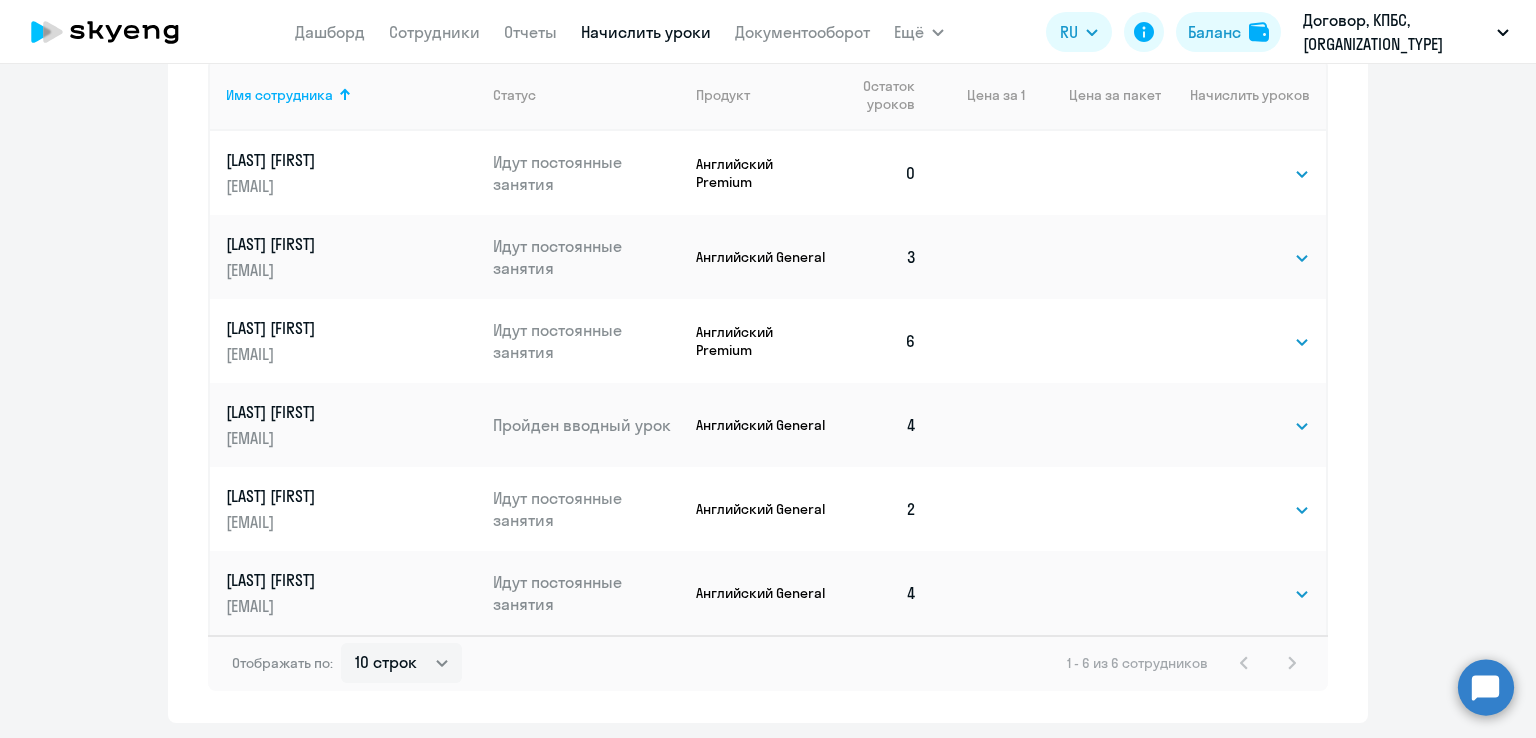 scroll, scrollTop: 770, scrollLeft: 0, axis: vertical 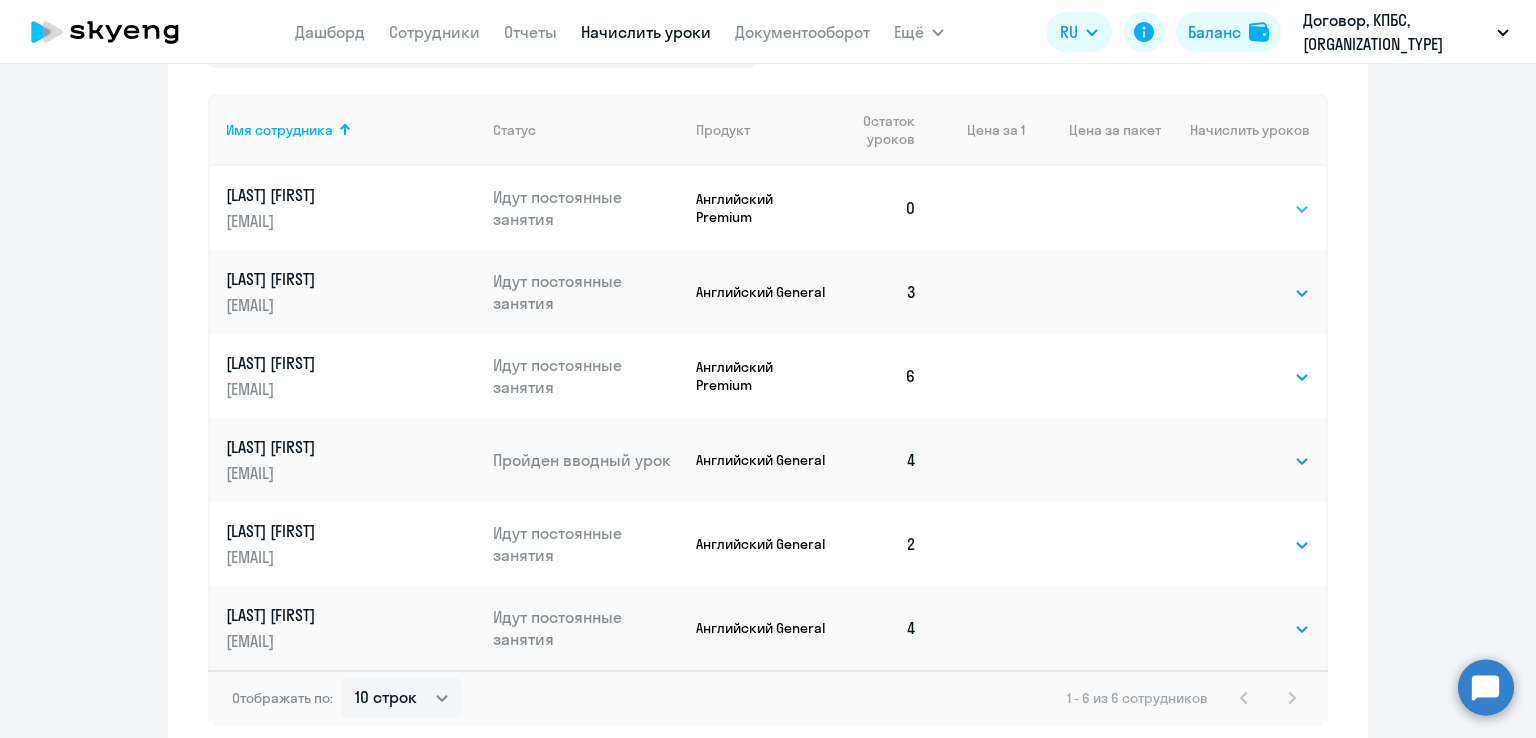 click on "Выбрать   4   8   16   32   64   96   128" 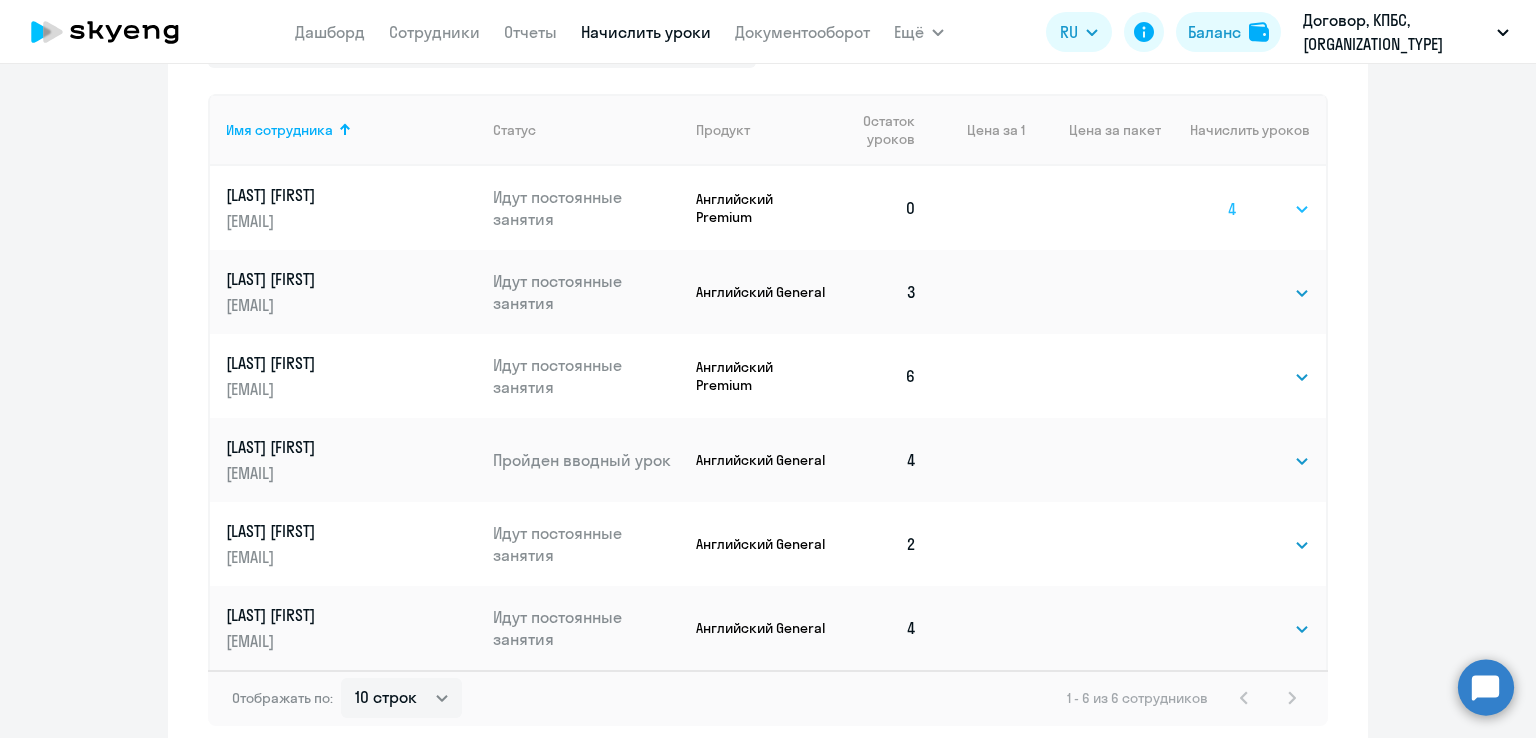 click on "Выбрать   4   8   16   32   64   96   128" 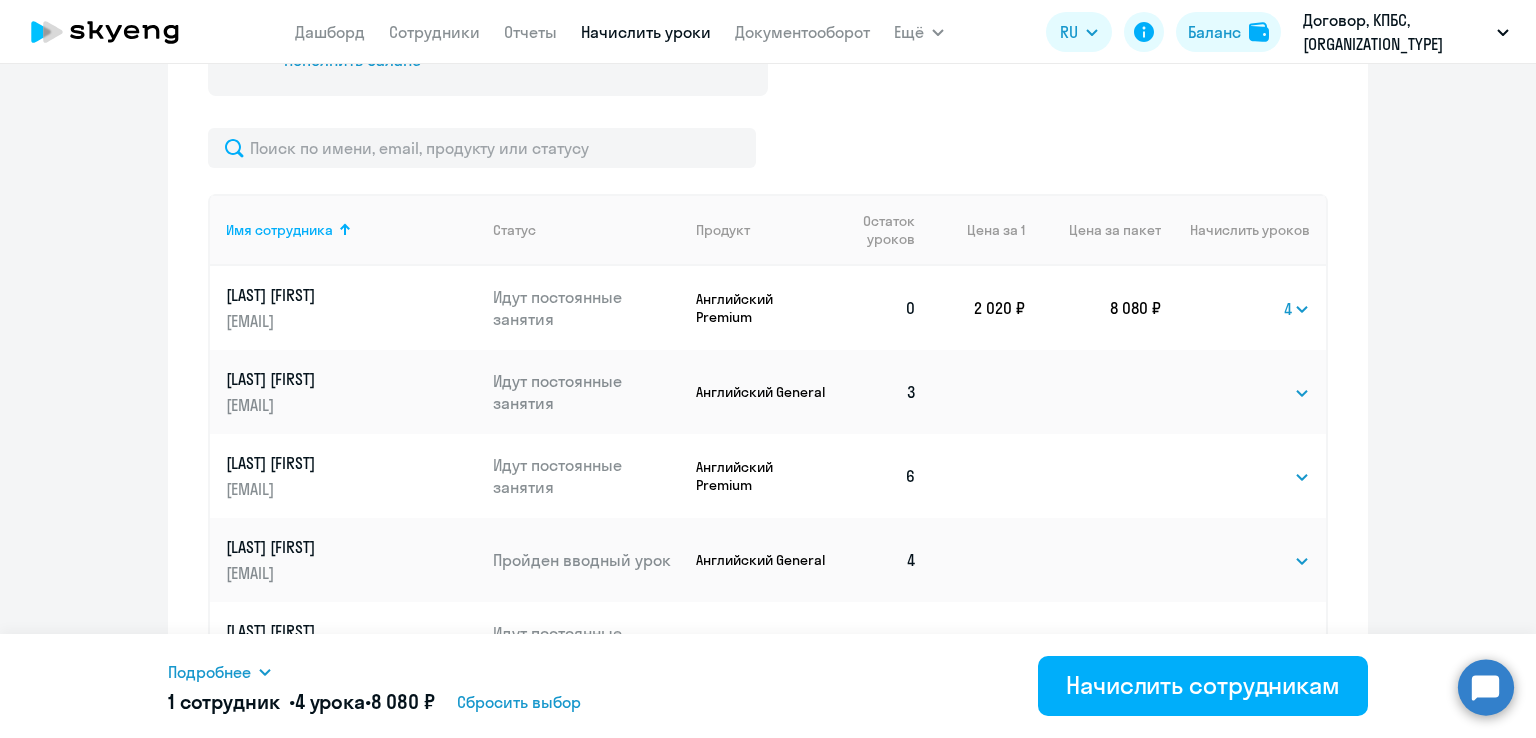 scroll, scrollTop: 570, scrollLeft: 0, axis: vertical 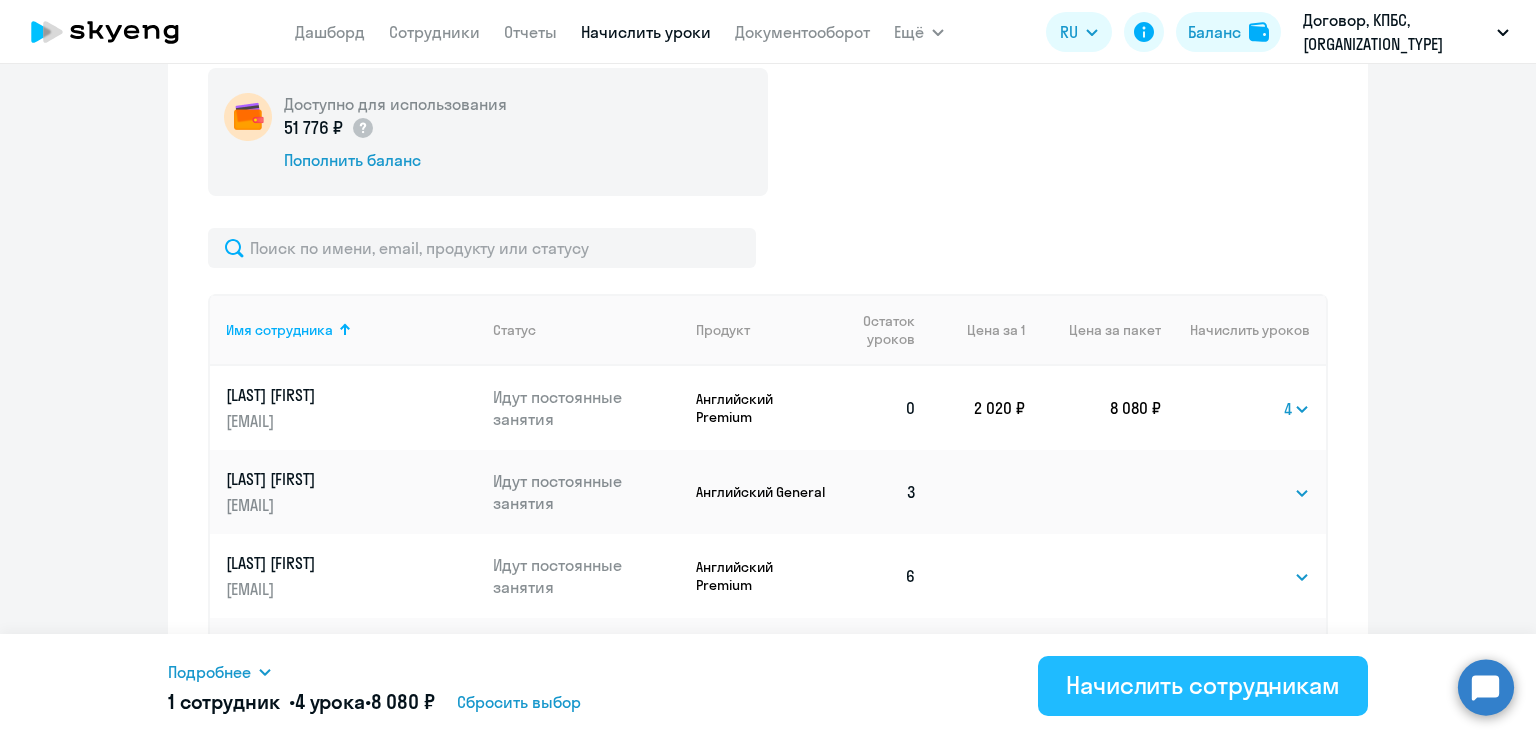 click on "Начислить сотрудникам" at bounding box center (1203, 685) 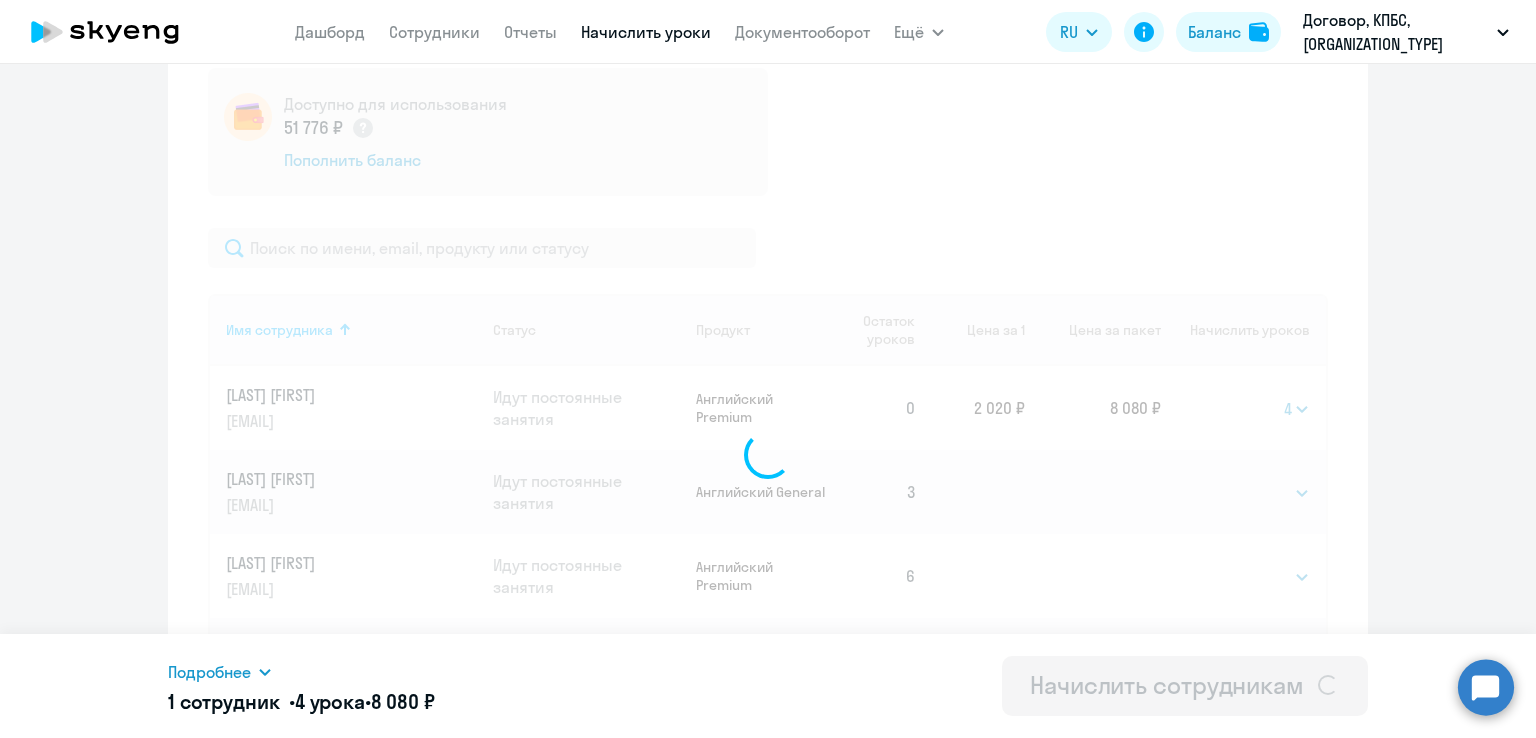 select 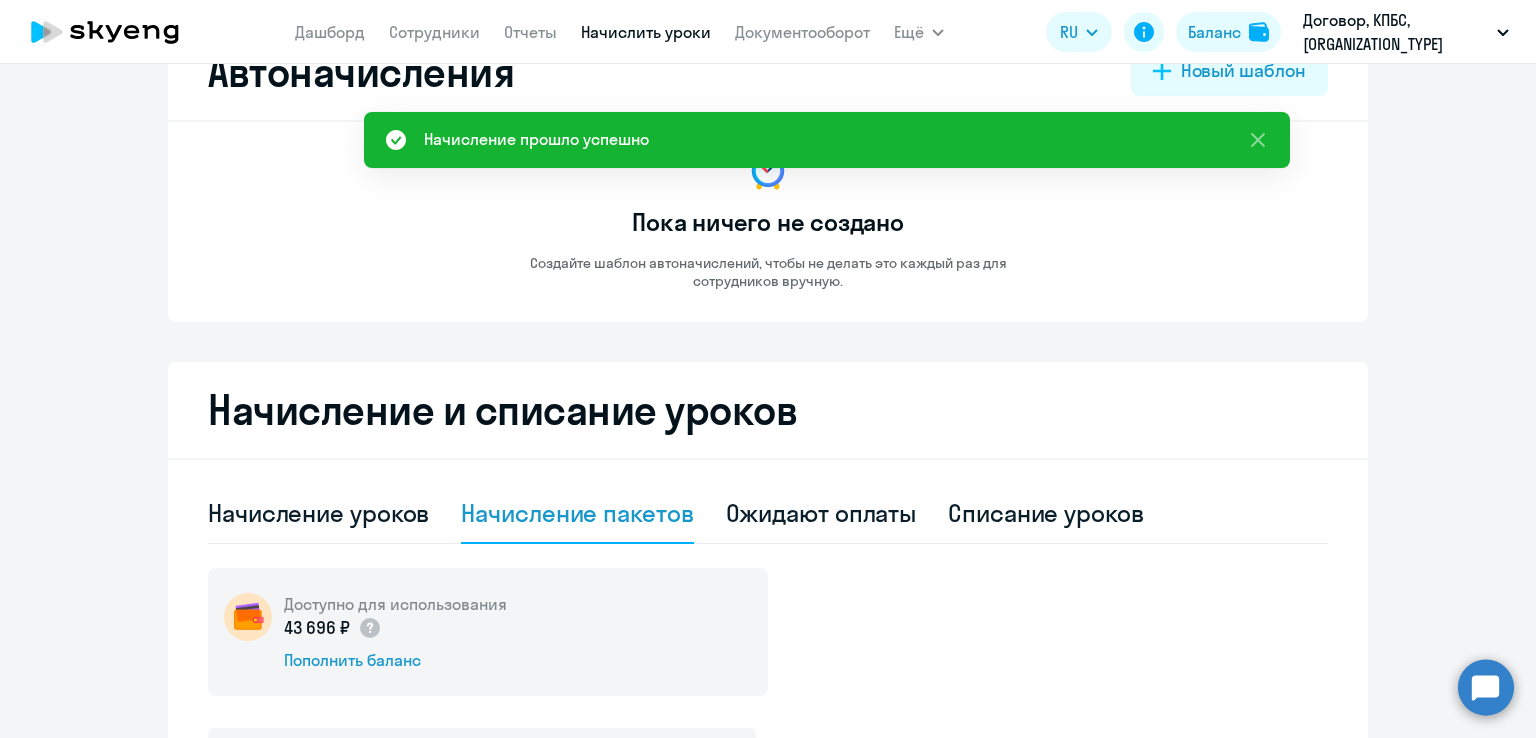 scroll, scrollTop: 0, scrollLeft: 0, axis: both 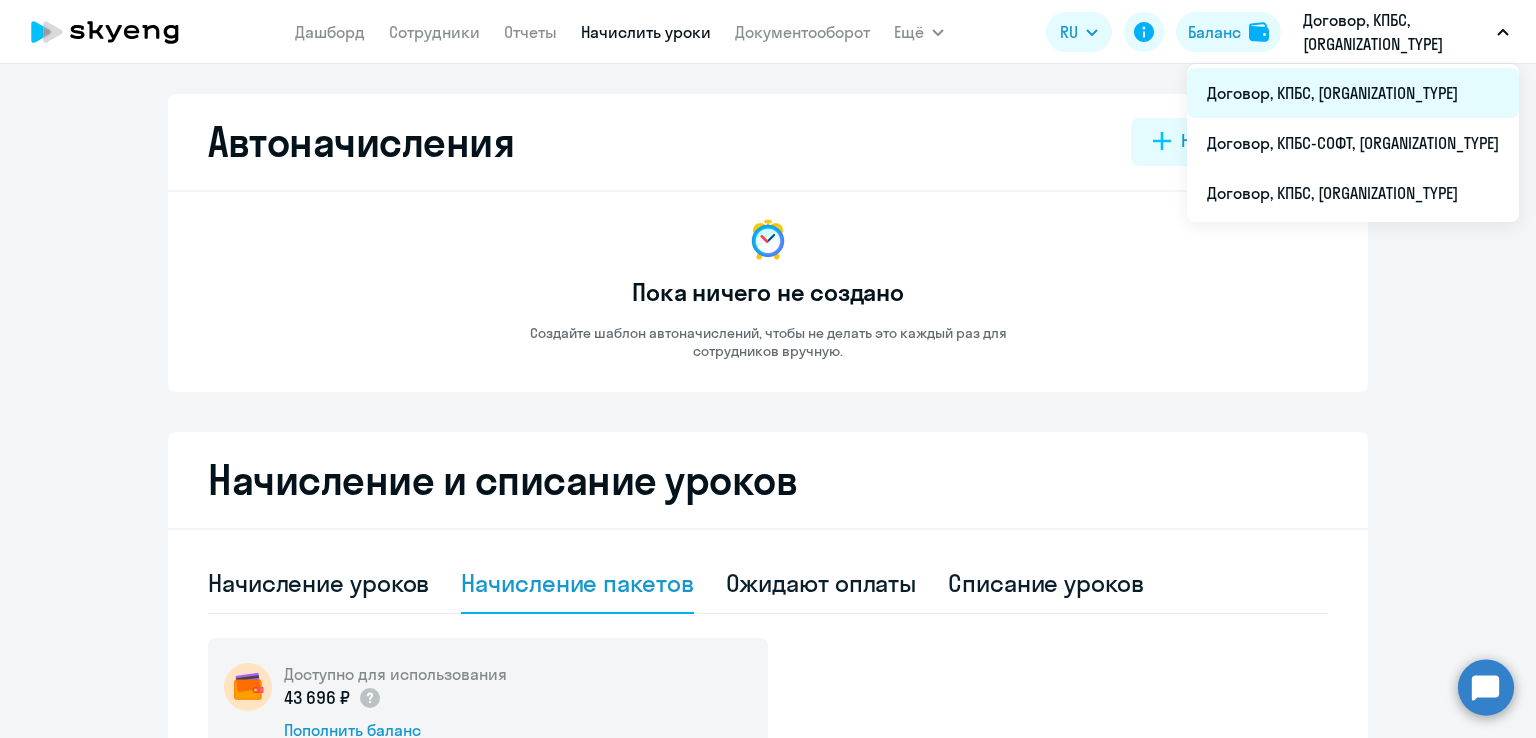 click on "Договор, КПБС, [ORGANIZATION_TYPE]" at bounding box center [1353, 93] 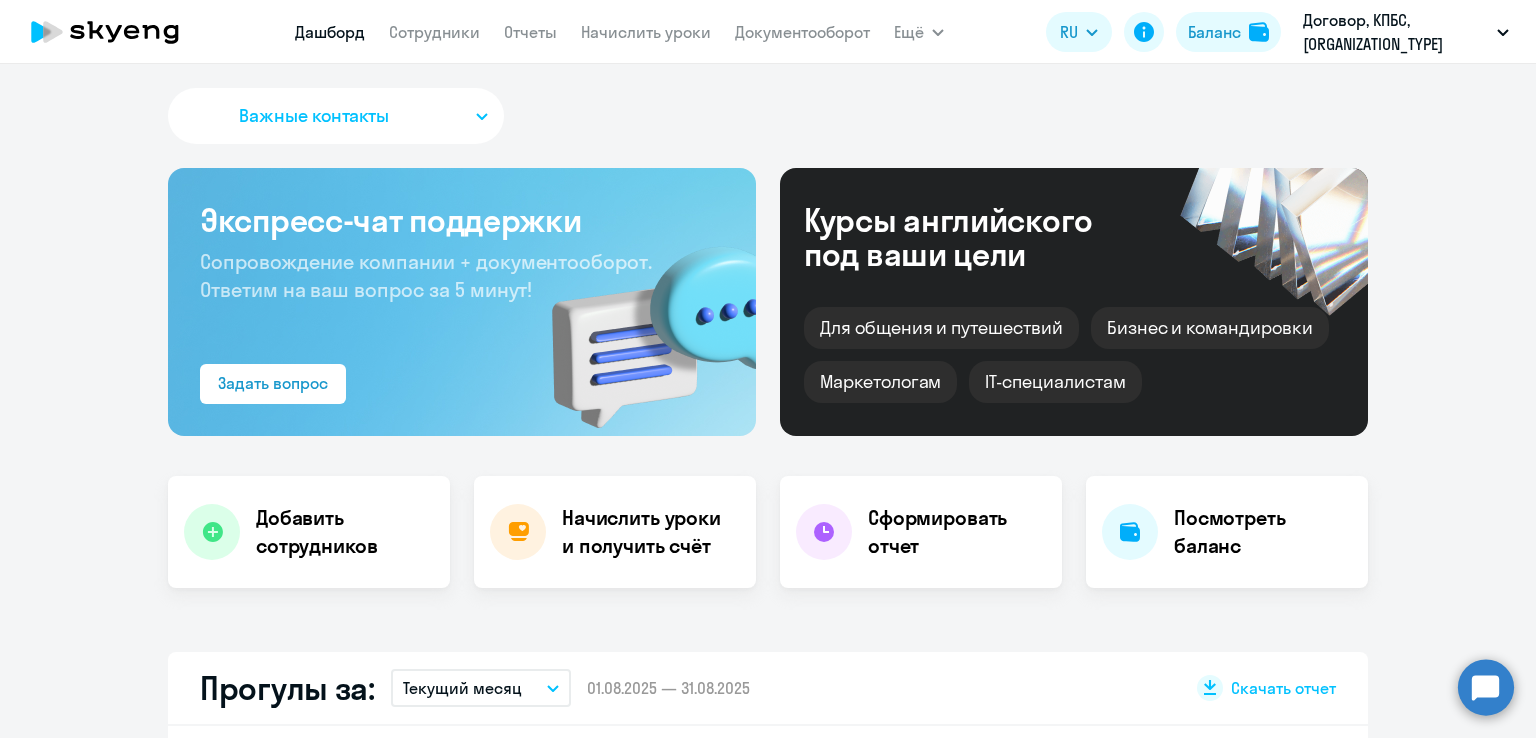 select on "30" 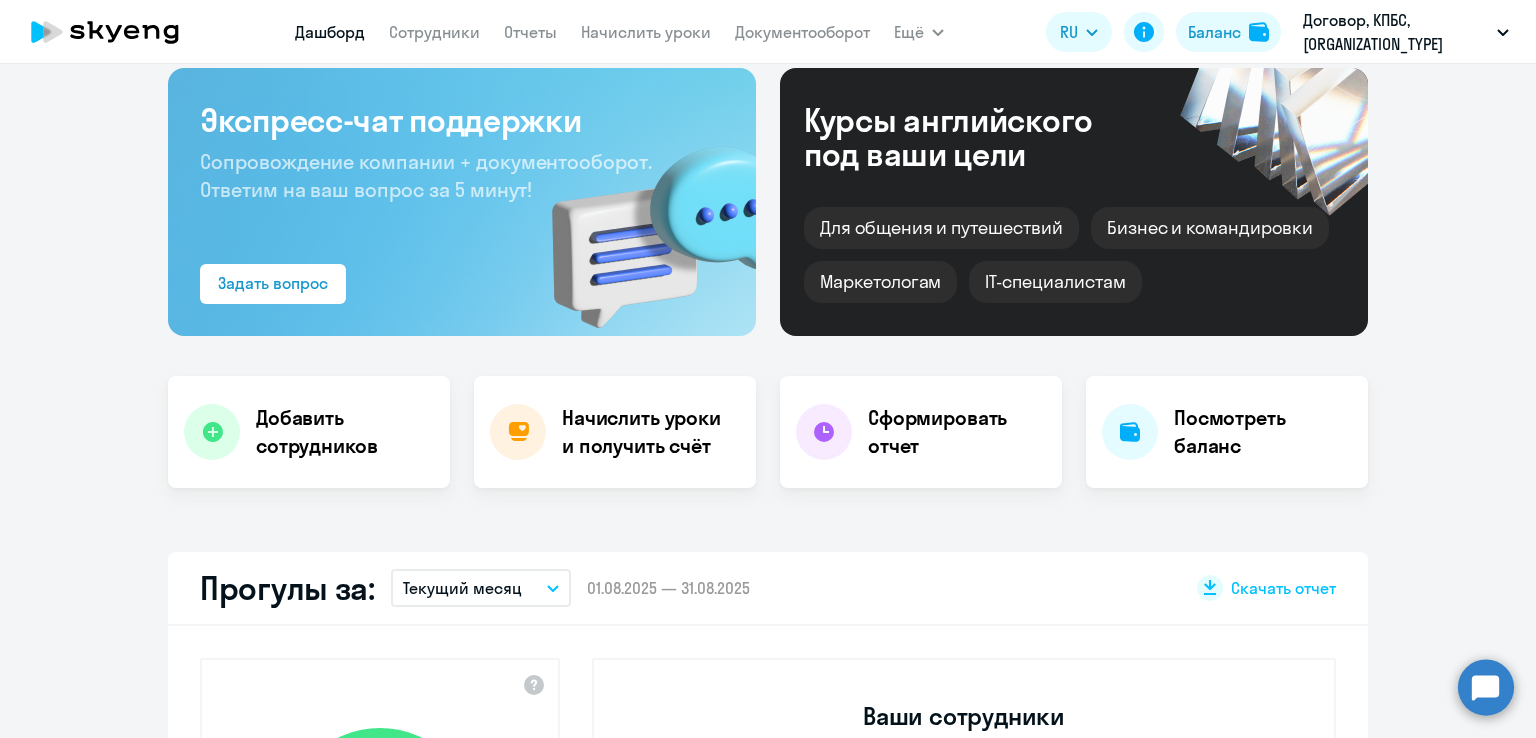 scroll, scrollTop: 0, scrollLeft: 0, axis: both 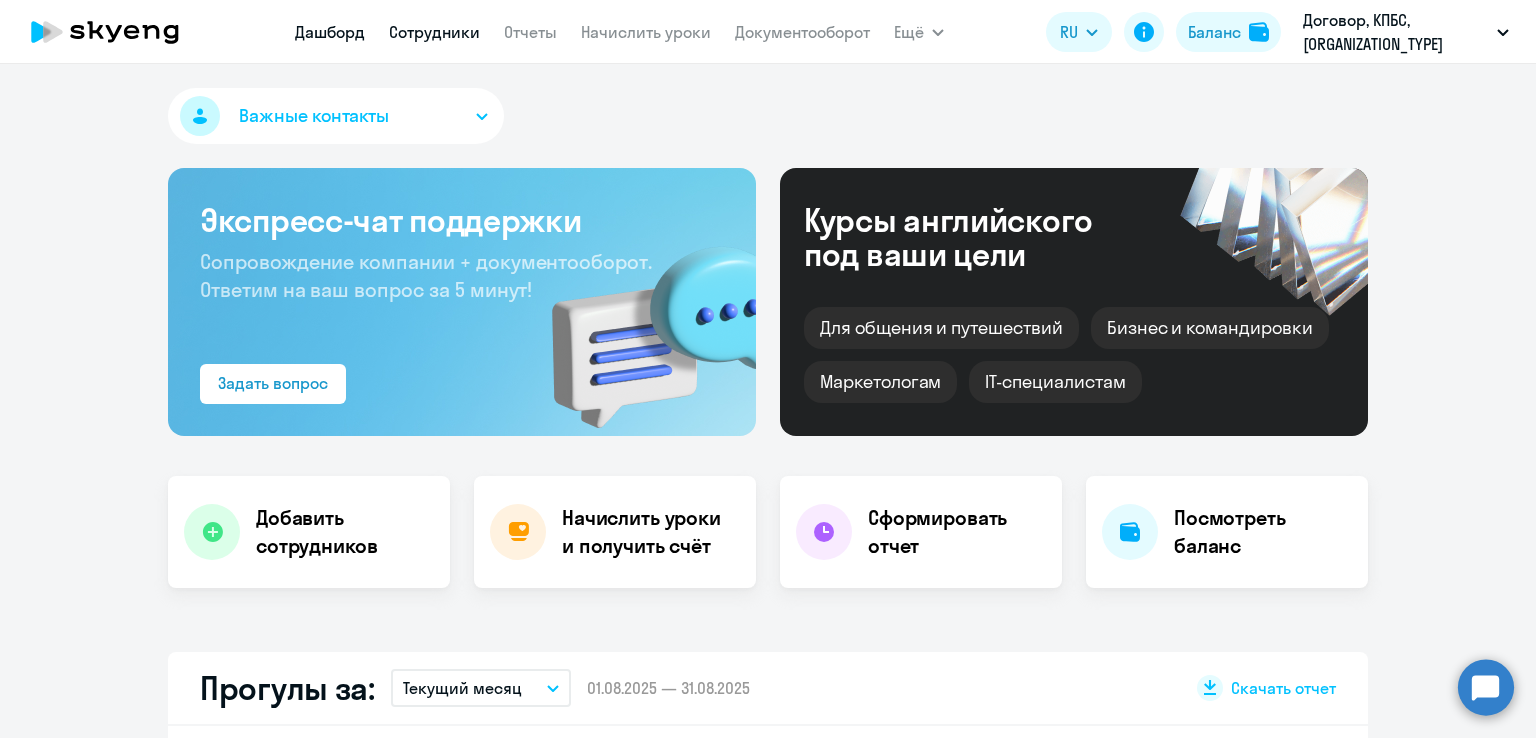 click on "Сотрудники" at bounding box center (434, 32) 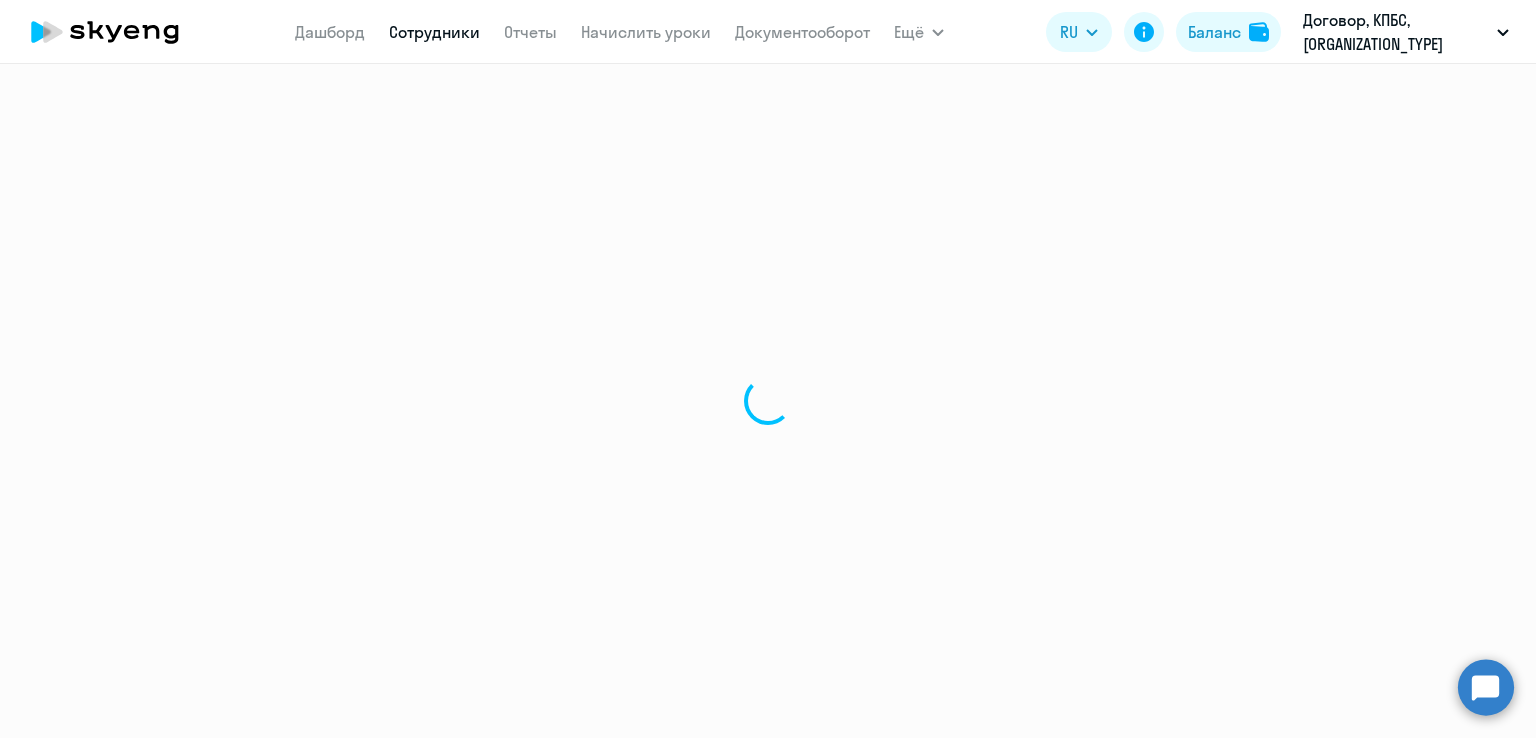 select on "30" 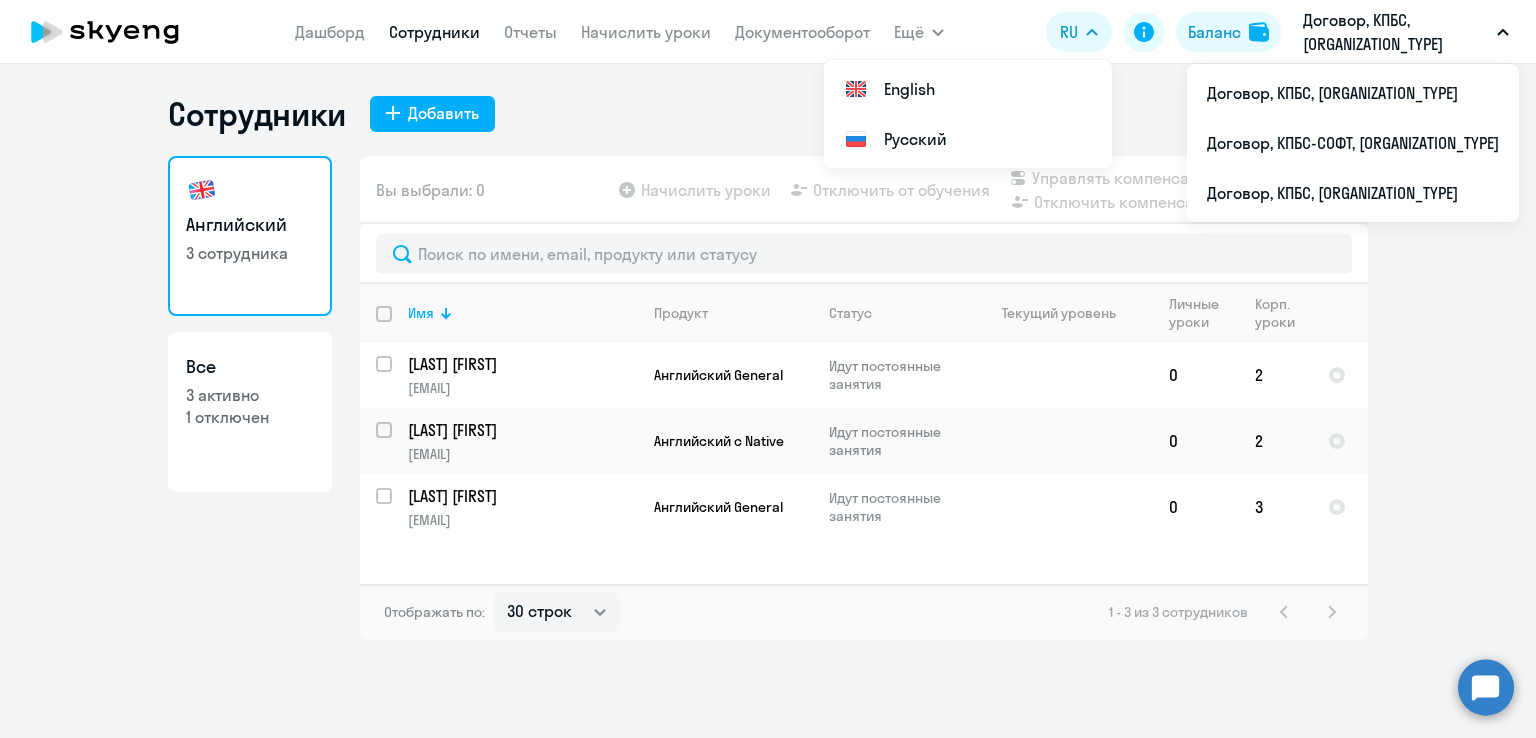click on "Договор, КПБС, [ORGANIZATION_TYPE]" at bounding box center [1396, 32] 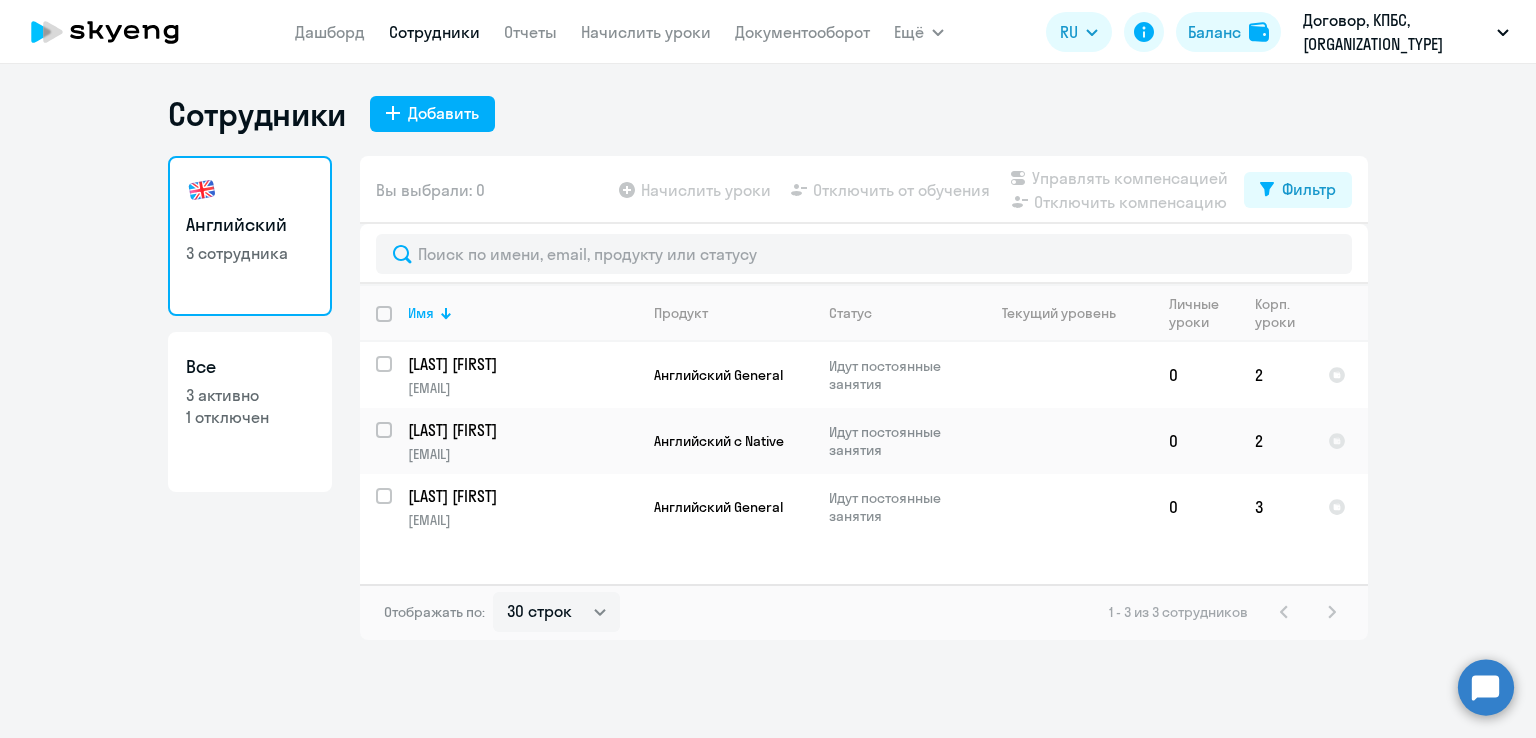 click on "Договор, КПБС, [ORGANIZATION_TYPE]" at bounding box center (1396, 32) 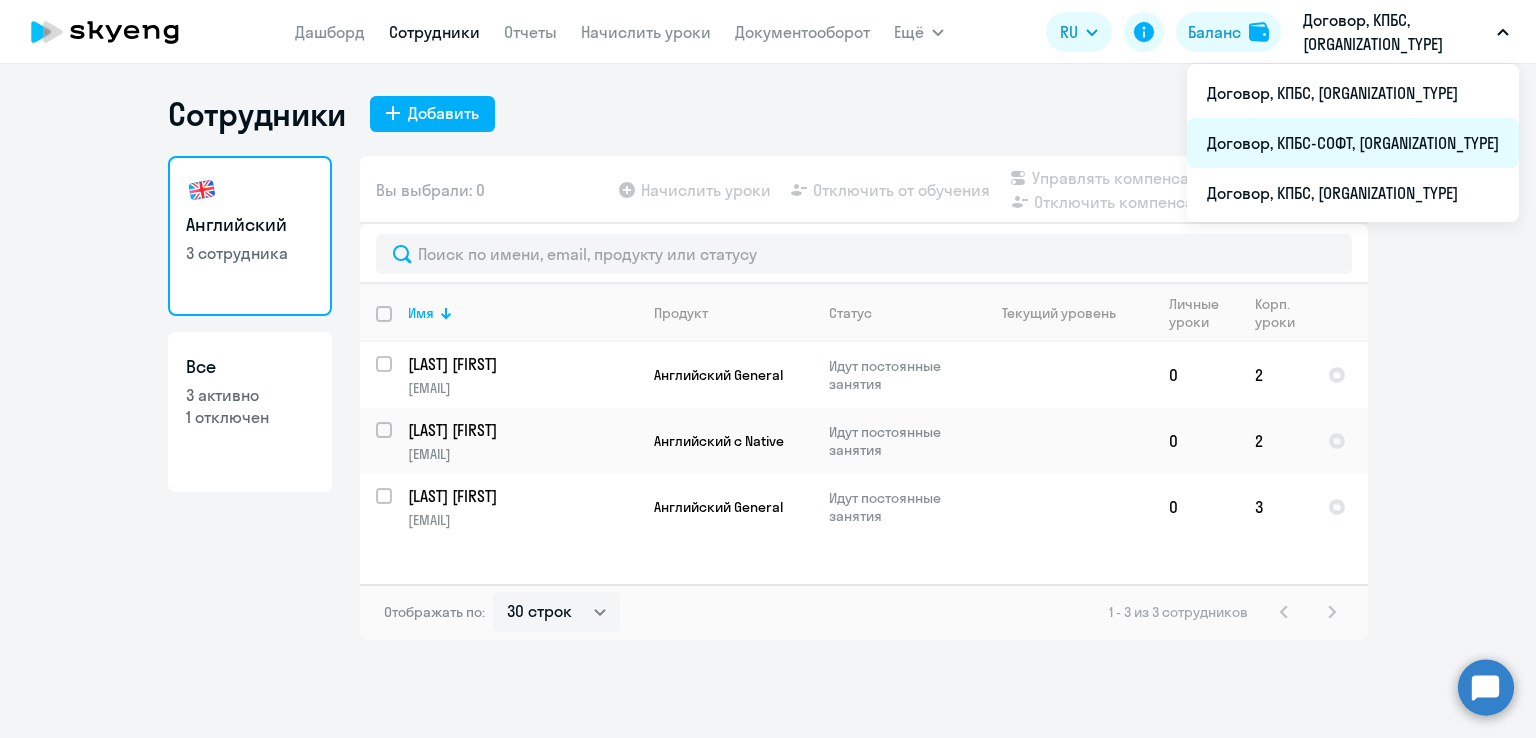 click on "Договор, КПБС-СОФТ, [ORGANIZATION_TYPE]" at bounding box center (1353, 143) 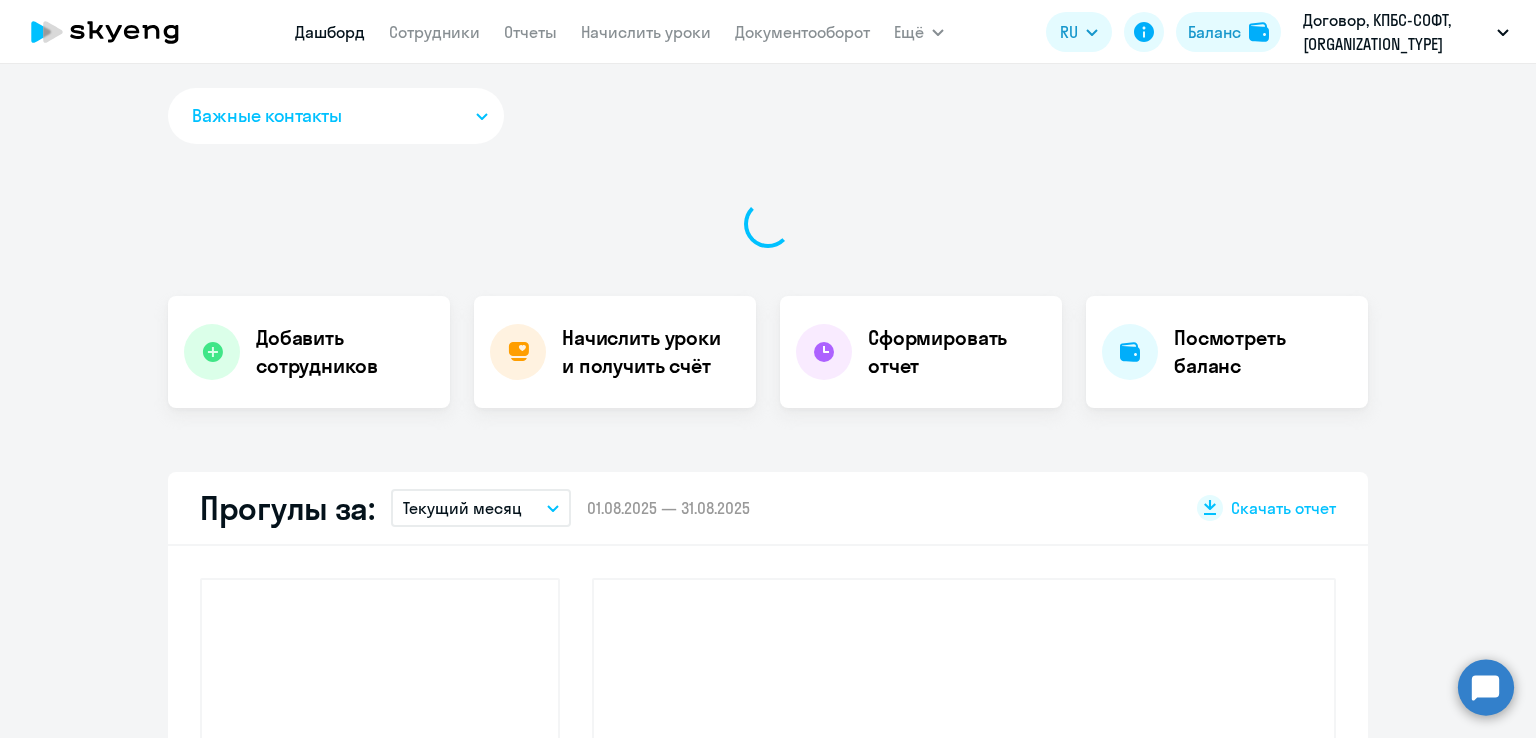 select on "30" 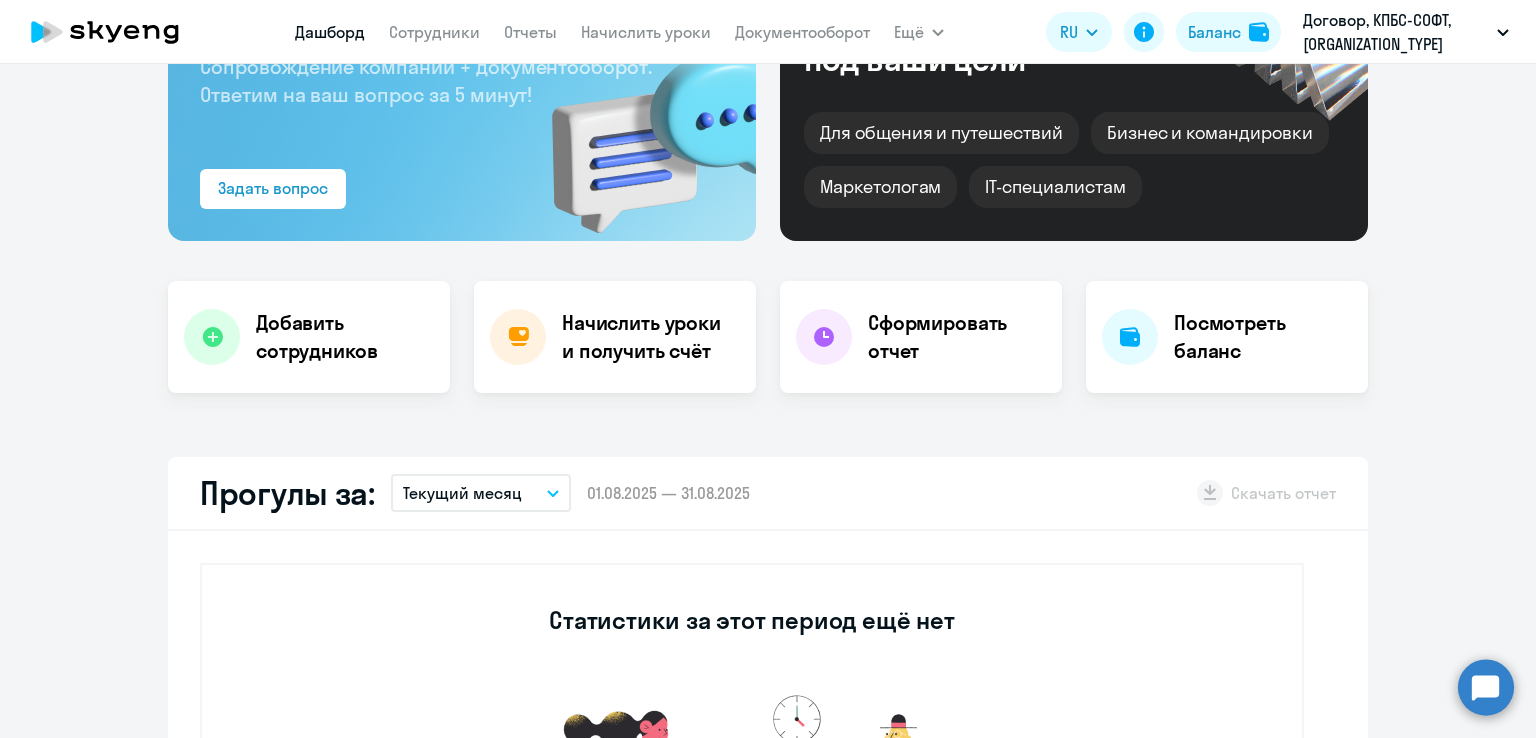scroll, scrollTop: 100, scrollLeft: 0, axis: vertical 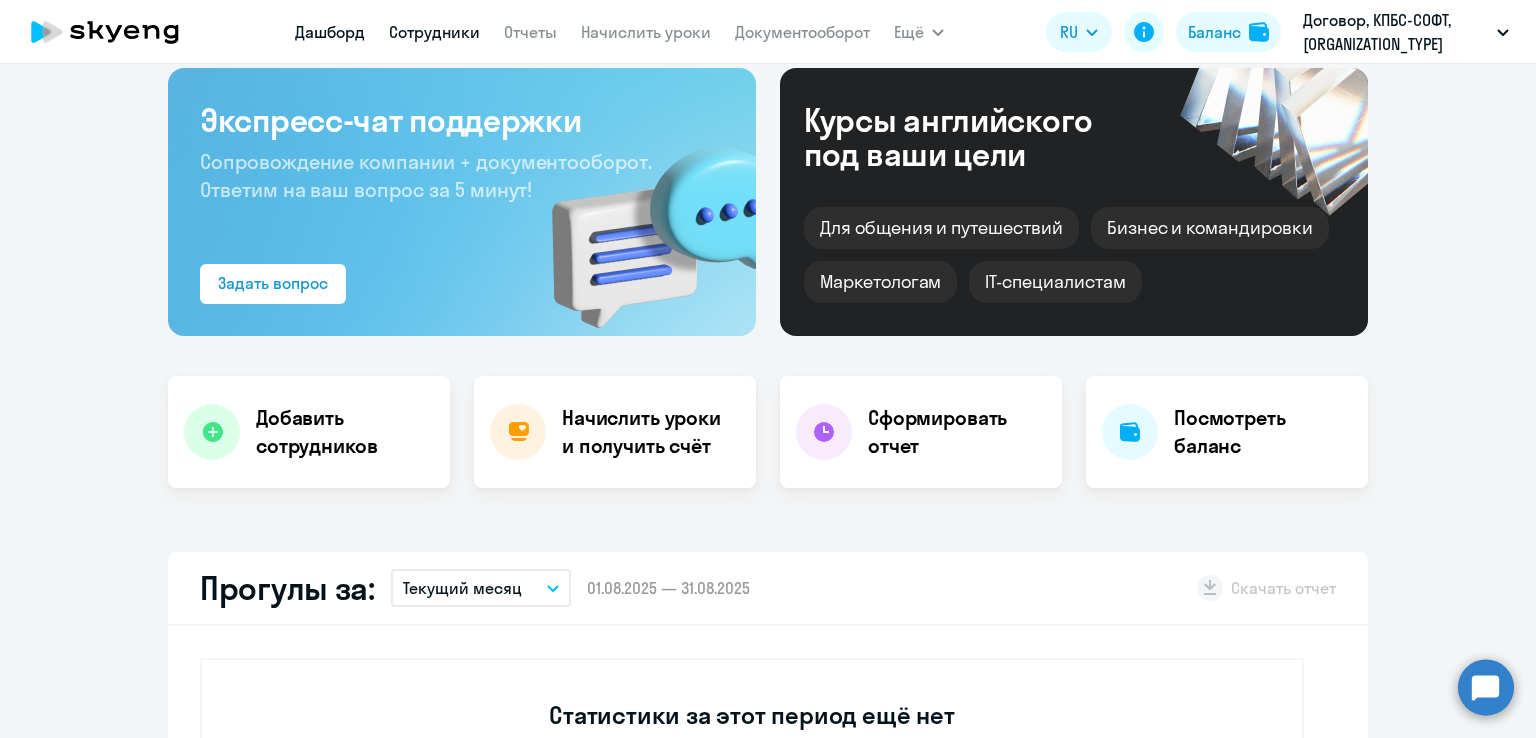 click on "Сотрудники" at bounding box center [434, 32] 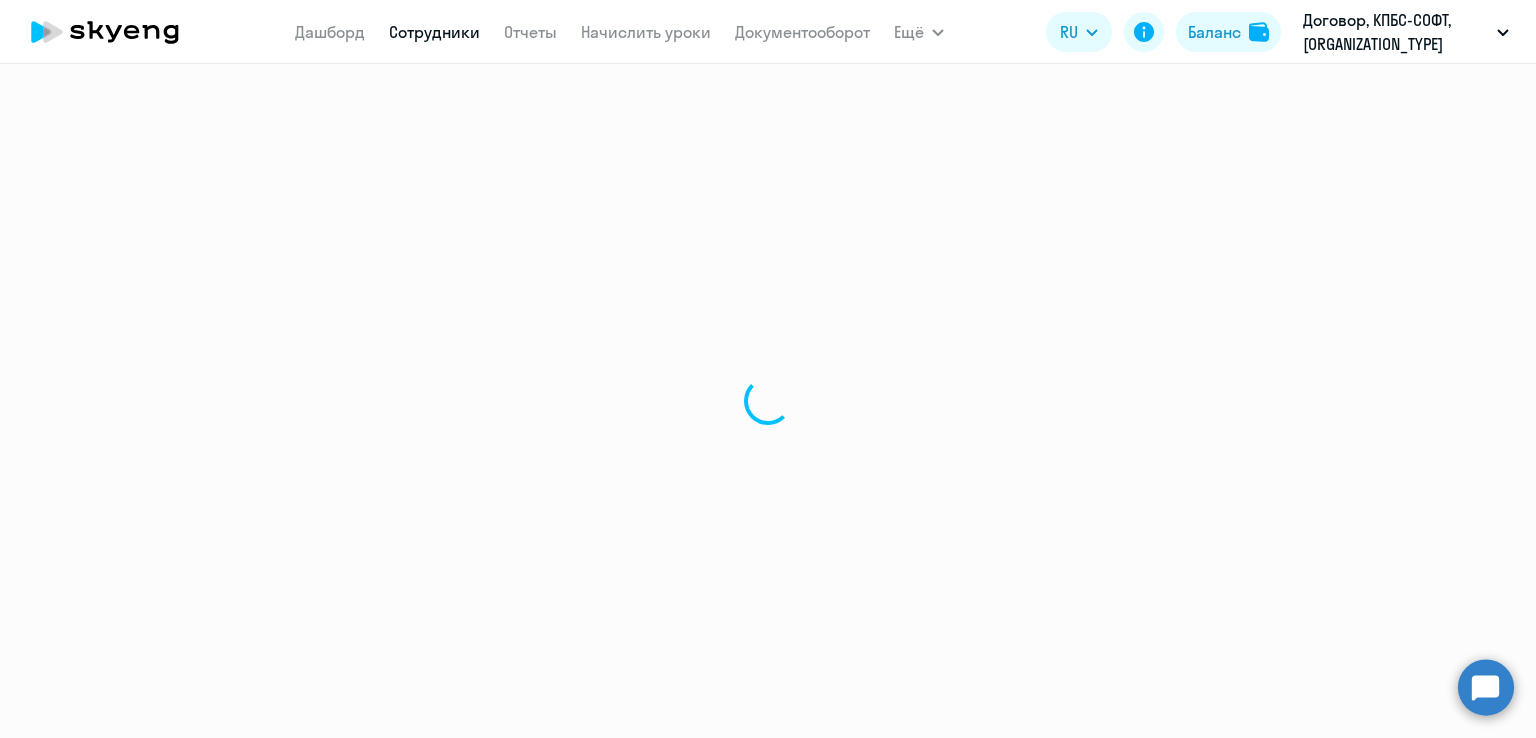 scroll, scrollTop: 0, scrollLeft: 0, axis: both 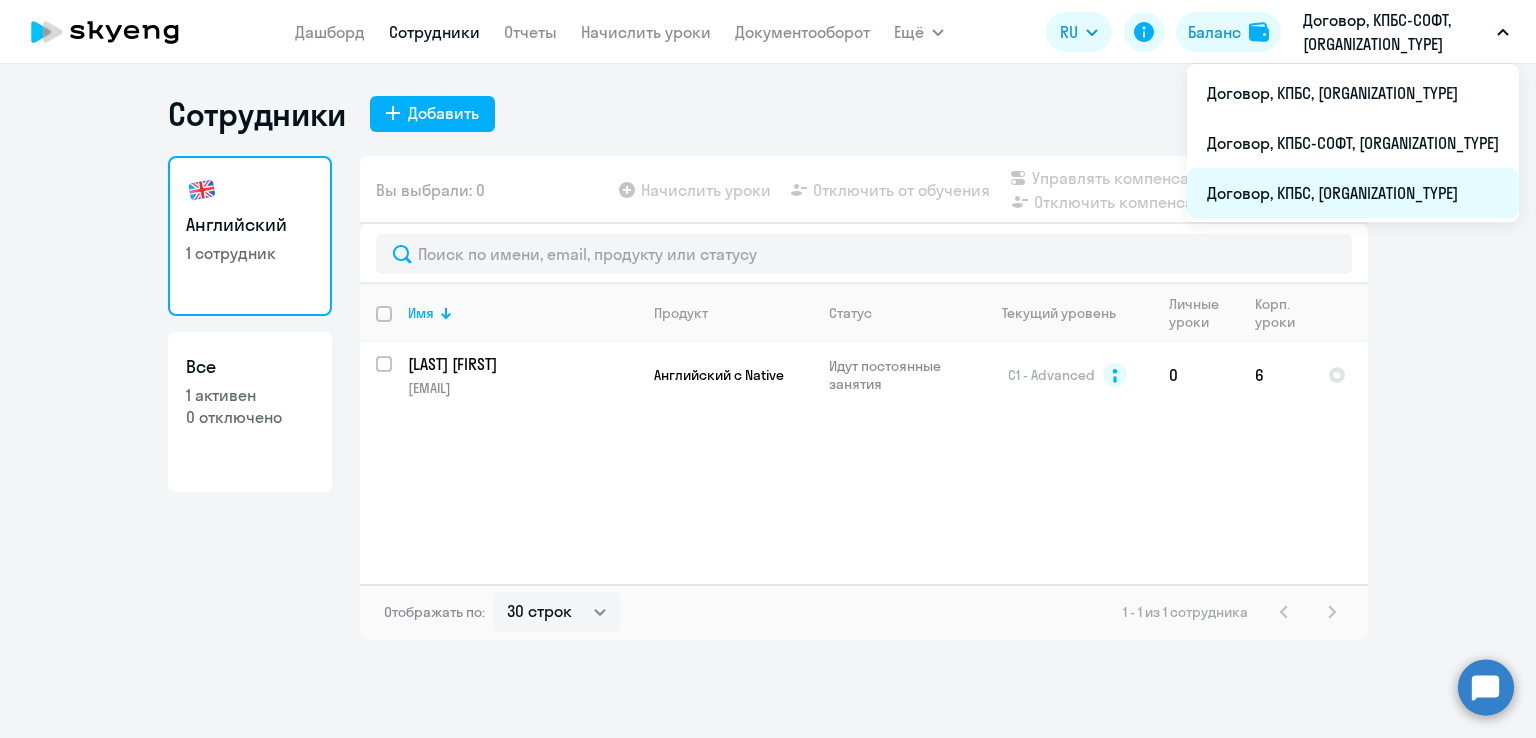 click on "Договор, КПБС, [ORGANIZATION_TYPE]" at bounding box center [1353, 193] 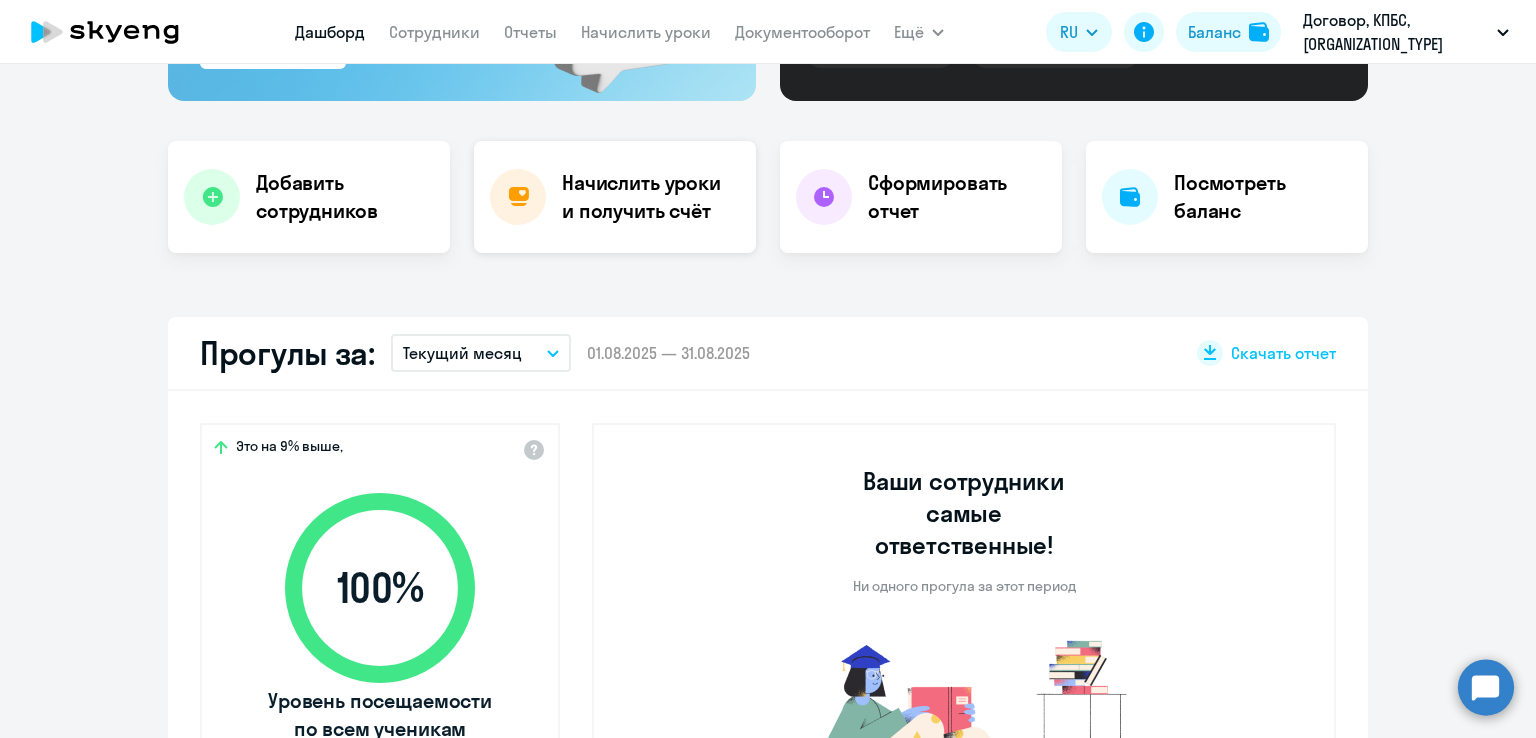 scroll, scrollTop: 300, scrollLeft: 0, axis: vertical 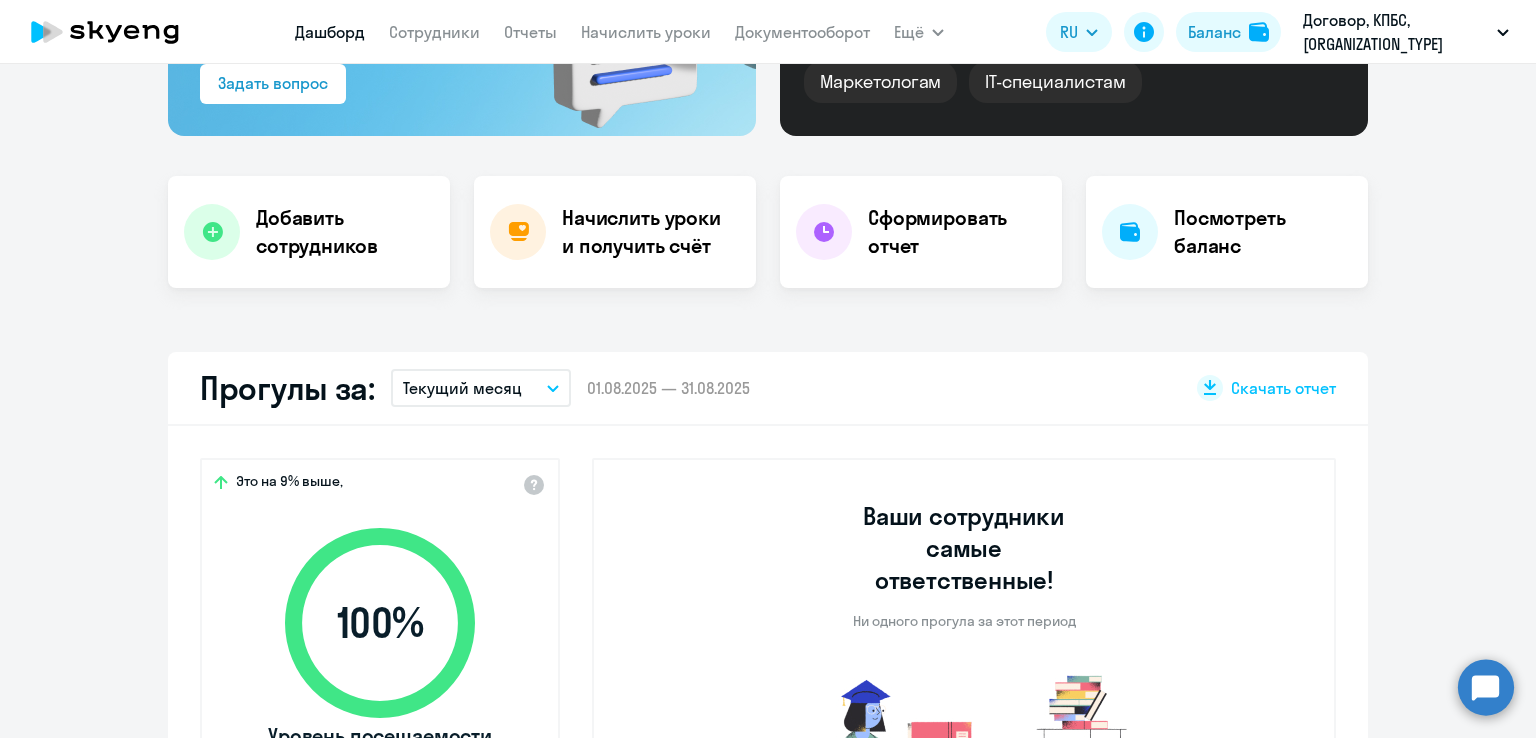 select on "30" 